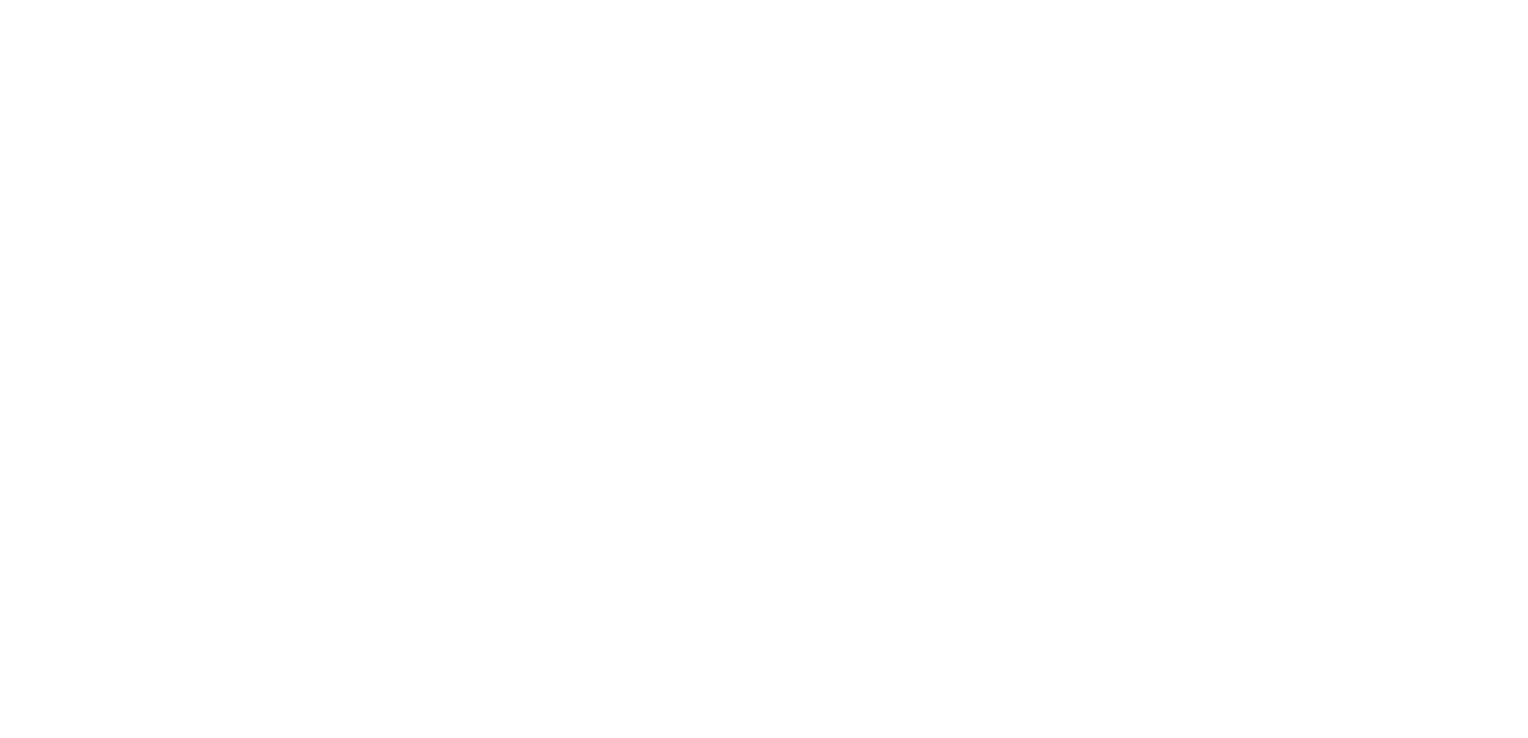 scroll, scrollTop: 0, scrollLeft: 0, axis: both 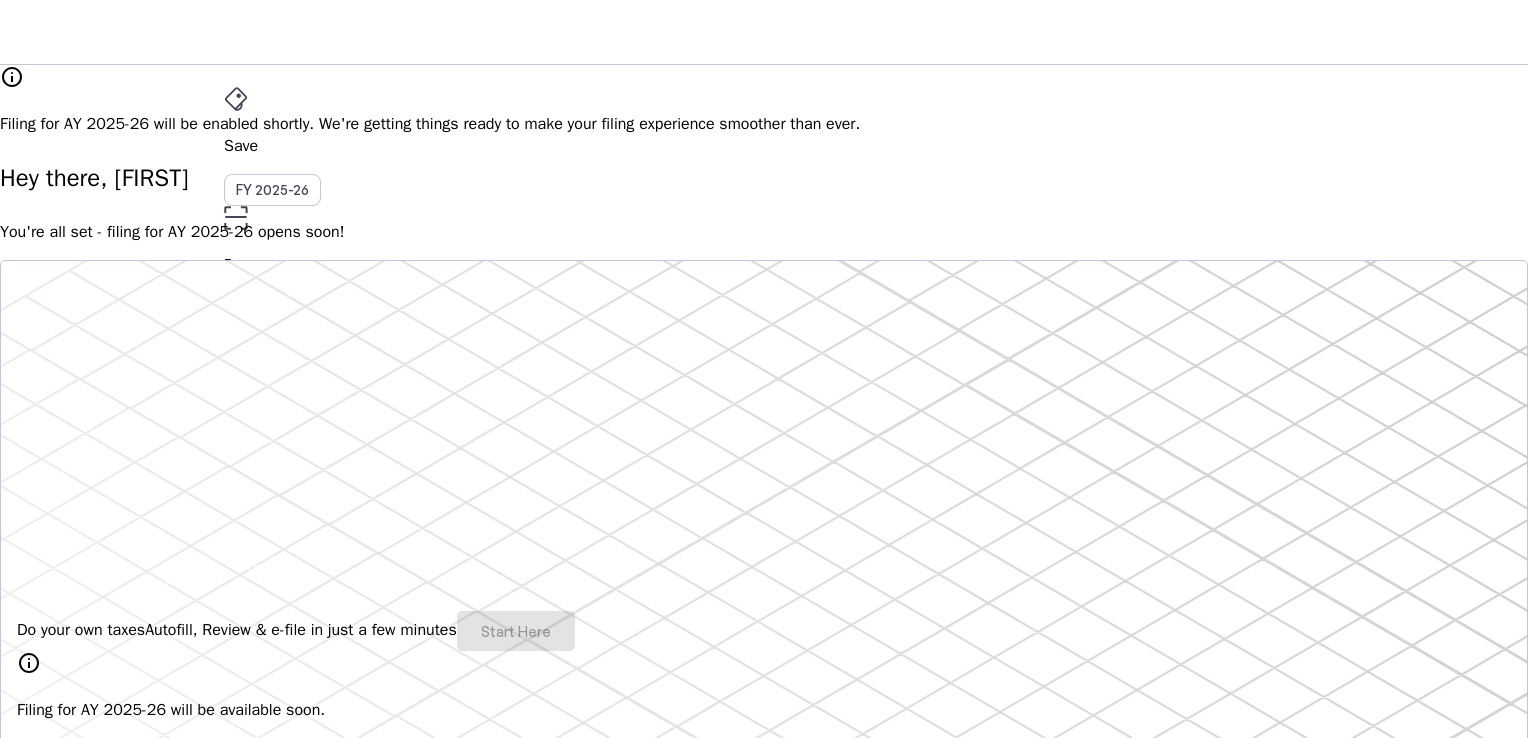 click on "AY 2025-26" at bounding box center [273, 396] 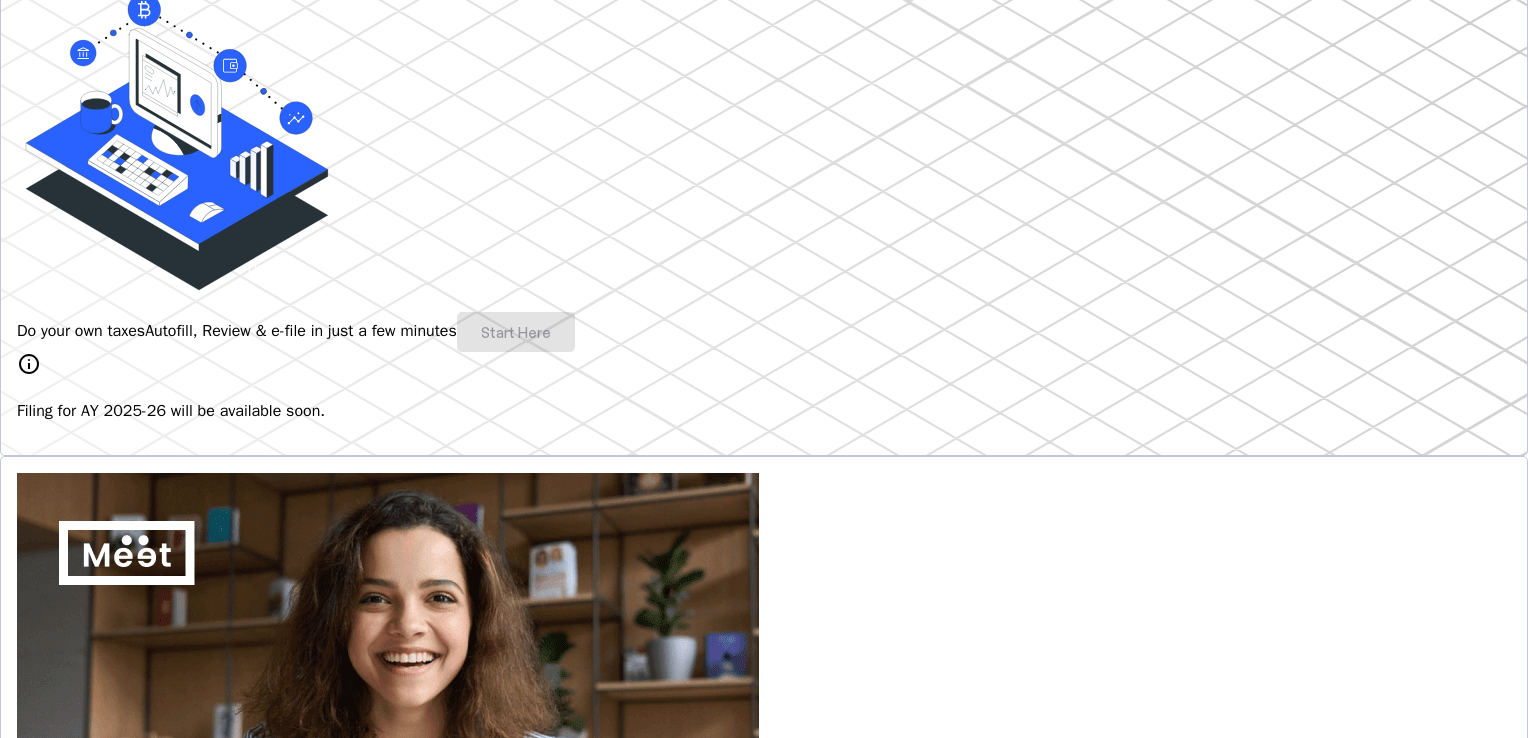 scroll, scrollTop: 300, scrollLeft: 0, axis: vertical 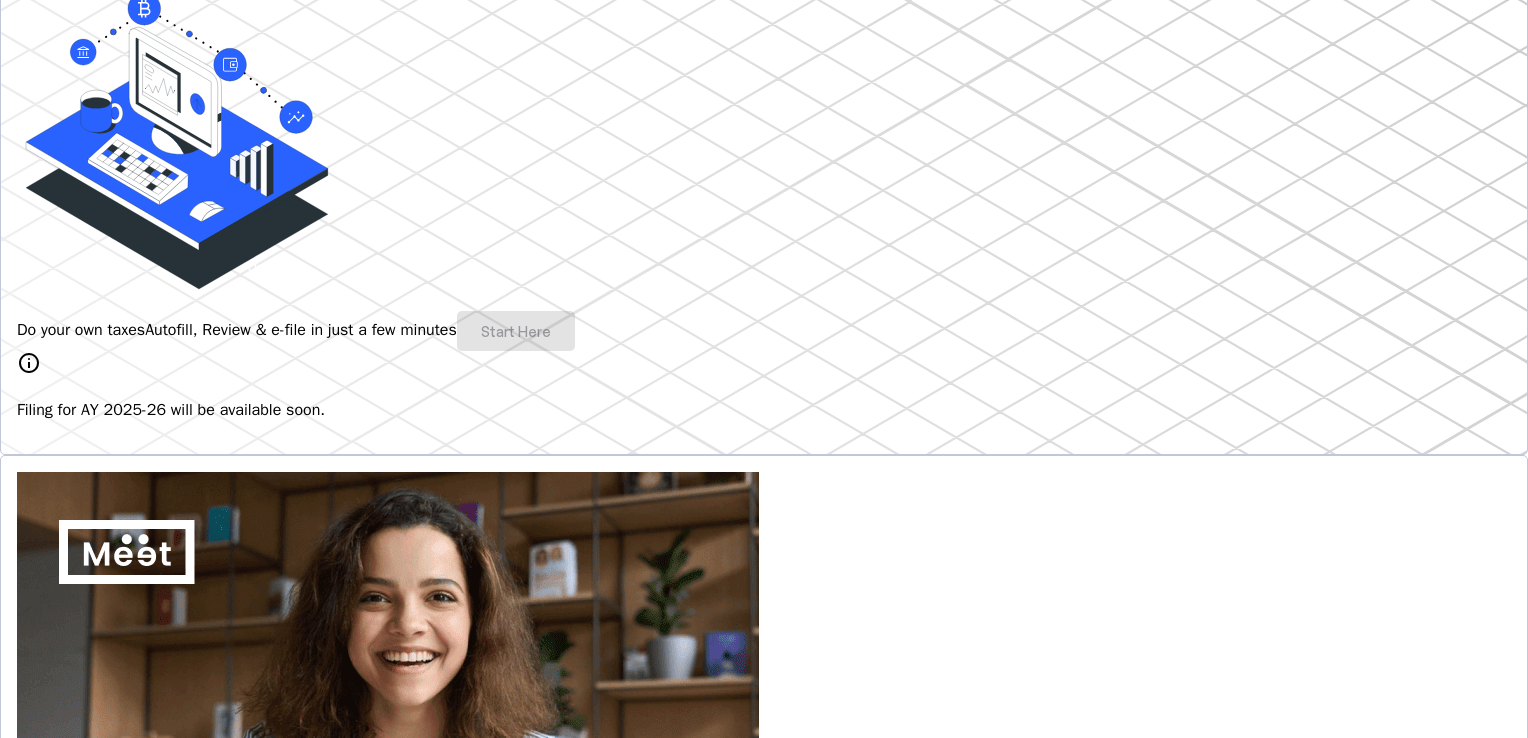 click on "Do your own taxes   Autofill, Review & e-file in just a few minutes   Start Here" at bounding box center [764, 331] 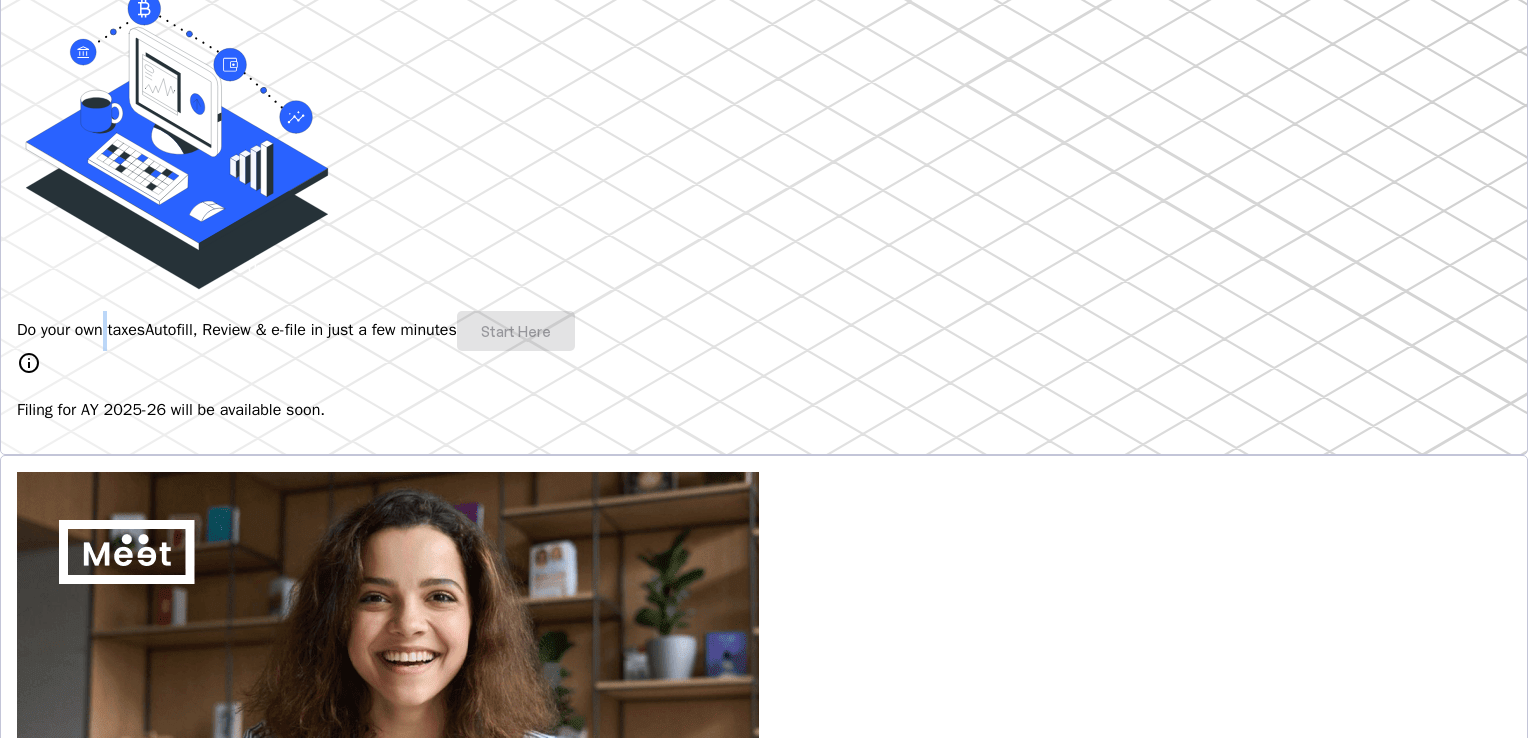 click on "Do your own taxes" at bounding box center [81, 330] 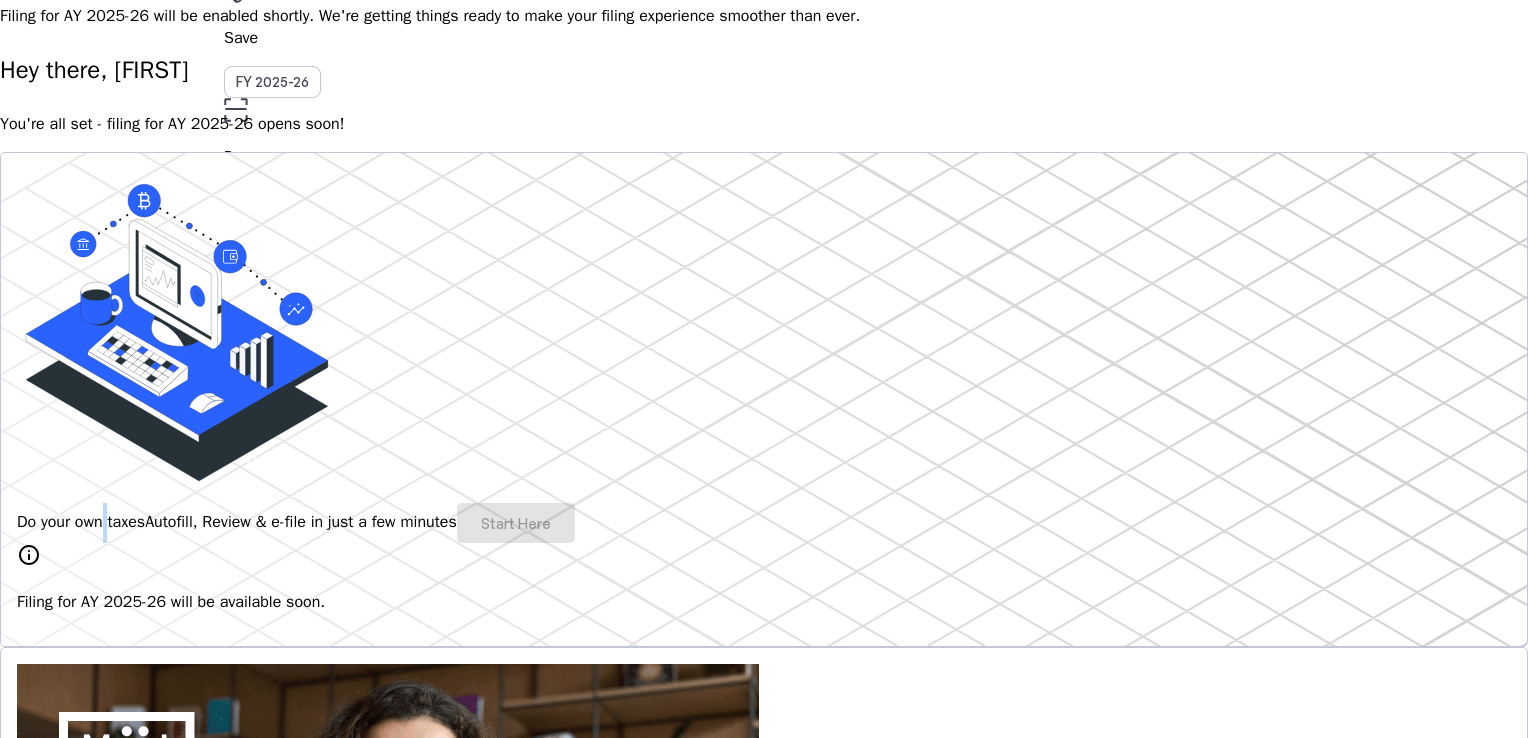 scroll, scrollTop: 0, scrollLeft: 0, axis: both 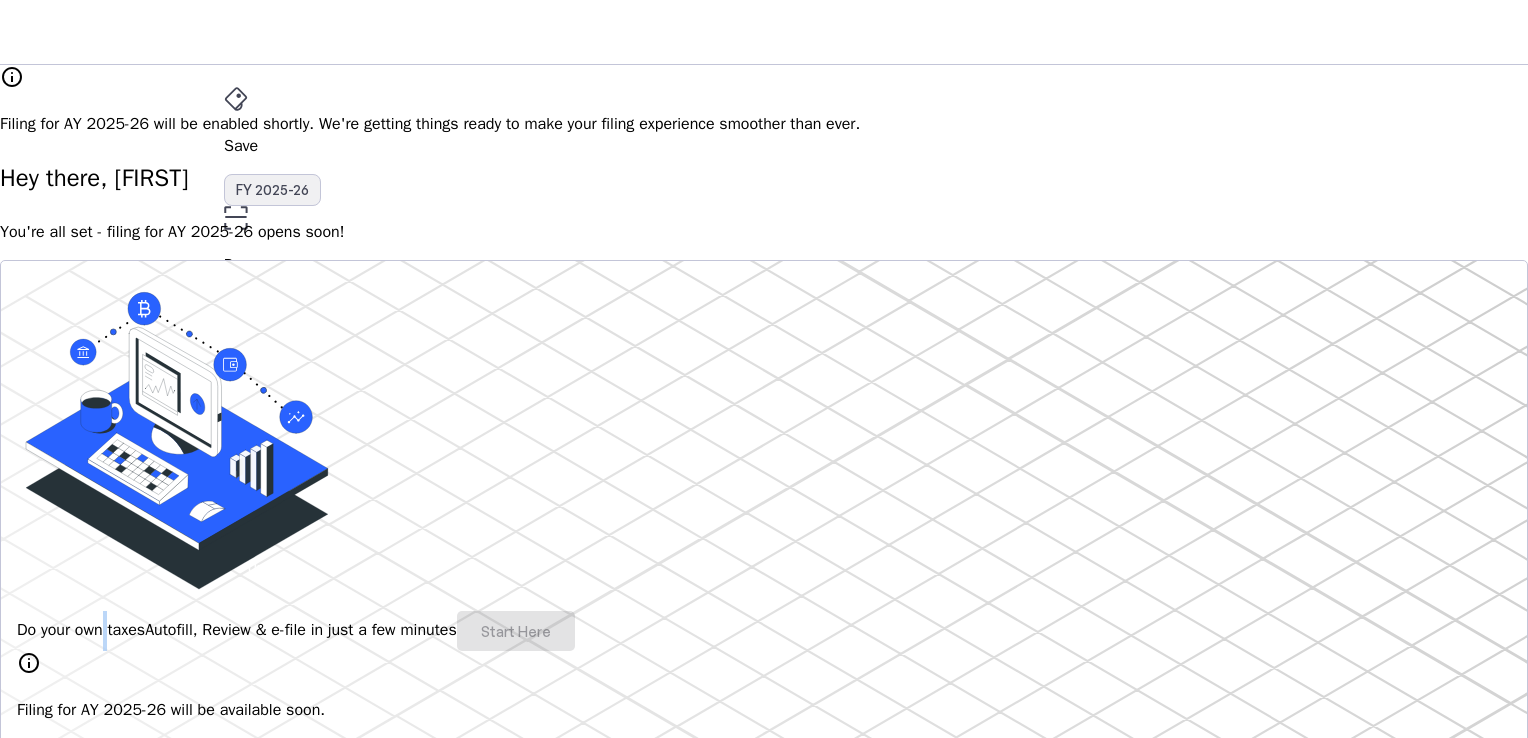 click on "FY 2025-26" at bounding box center (272, 190) 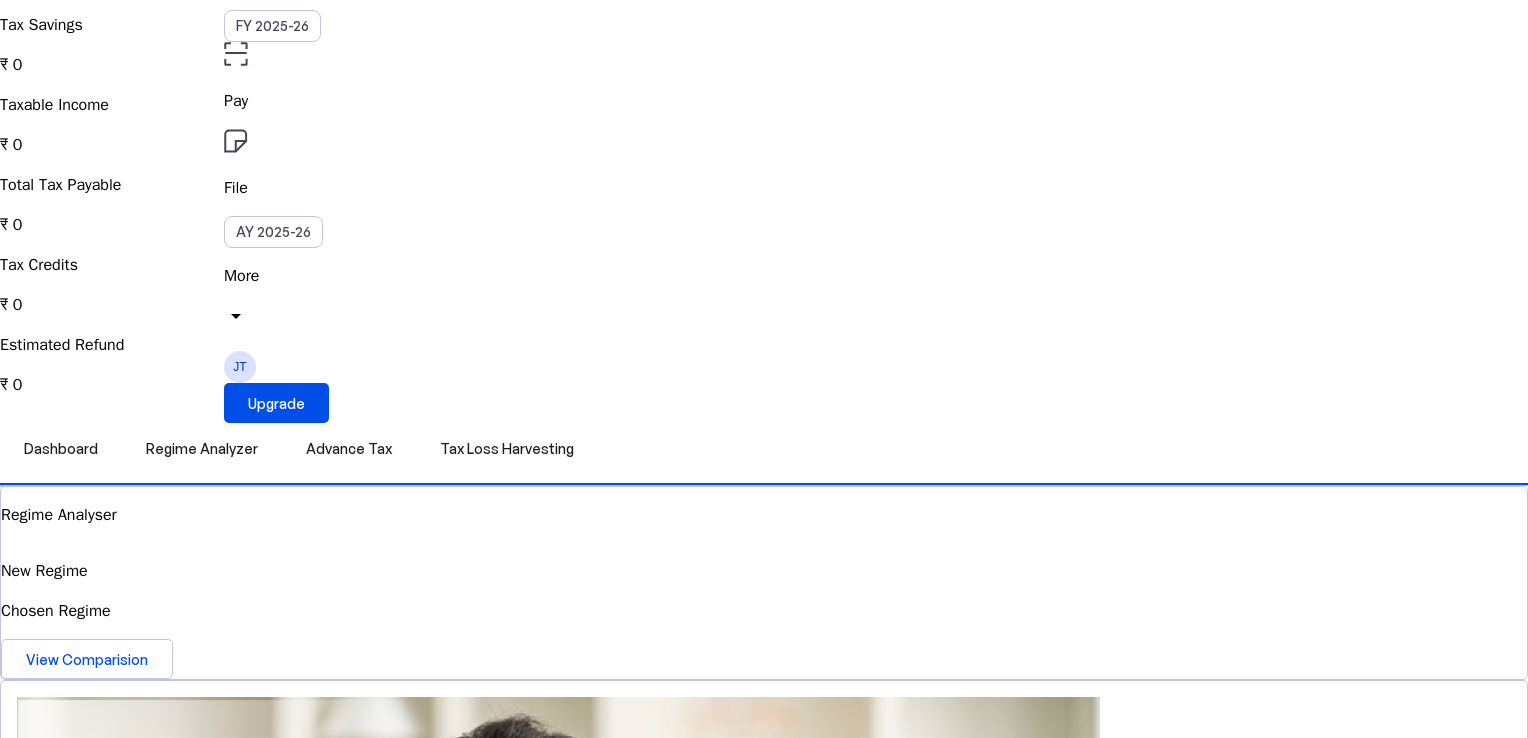 scroll, scrollTop: 200, scrollLeft: 0, axis: vertical 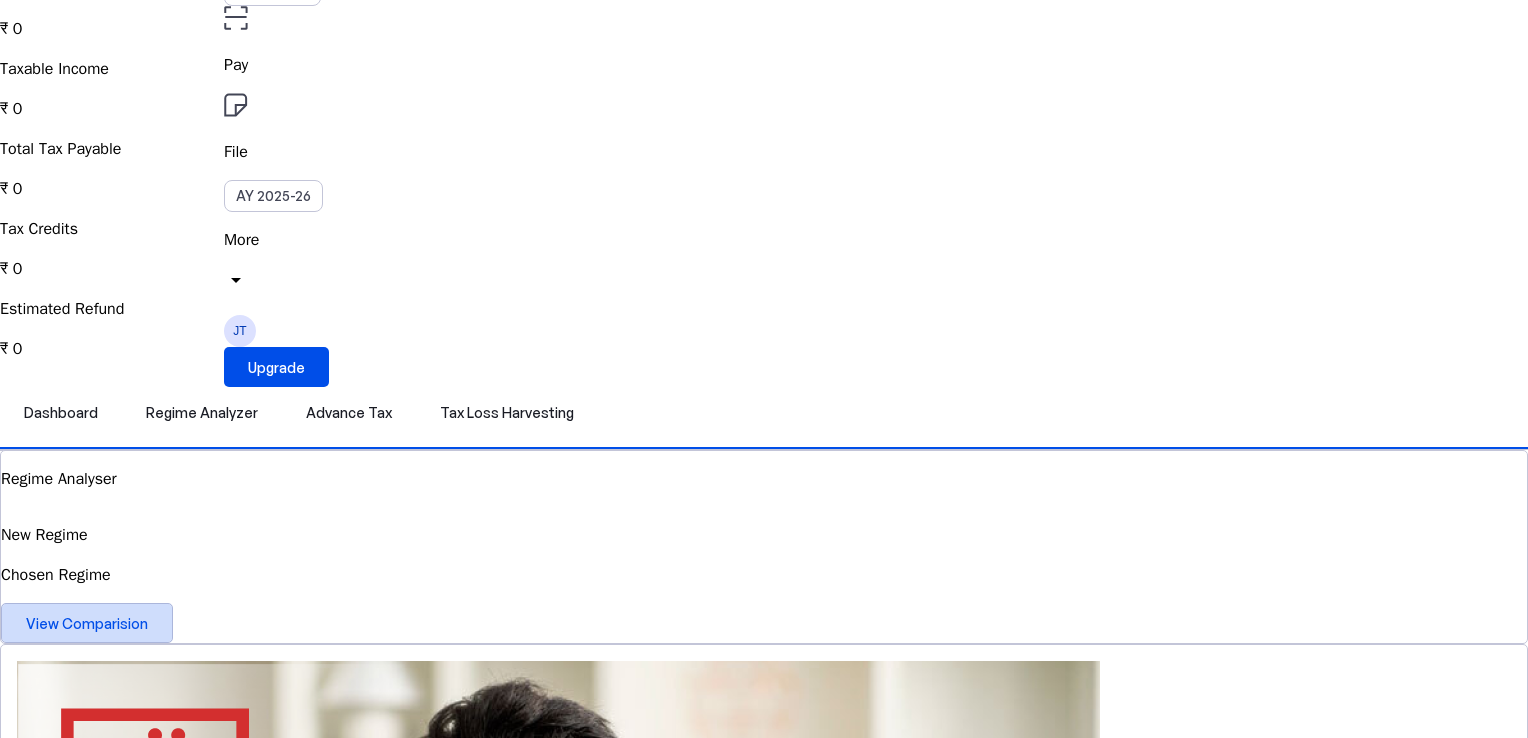 click on "View Comparision" at bounding box center (87, 623) 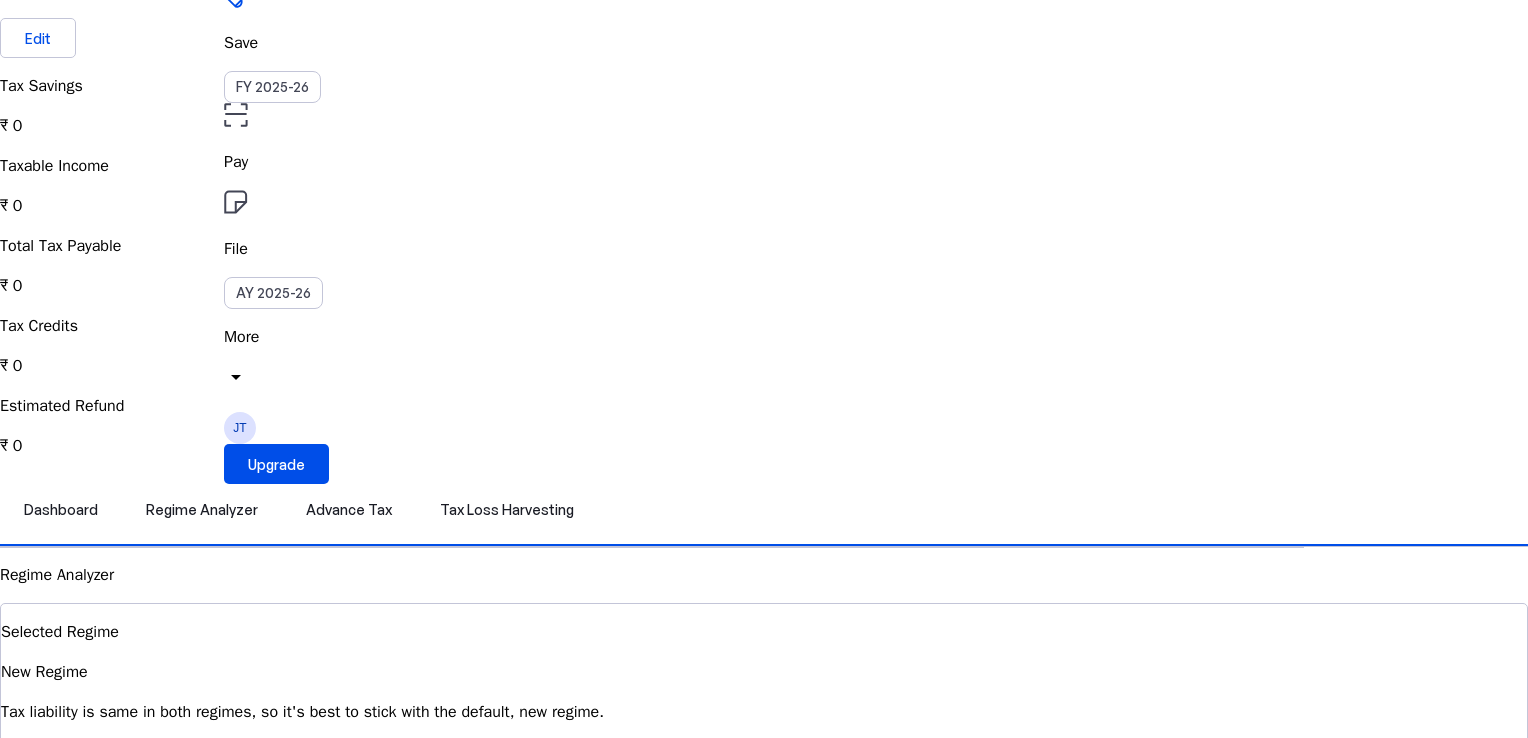 scroll, scrollTop: 0, scrollLeft: 0, axis: both 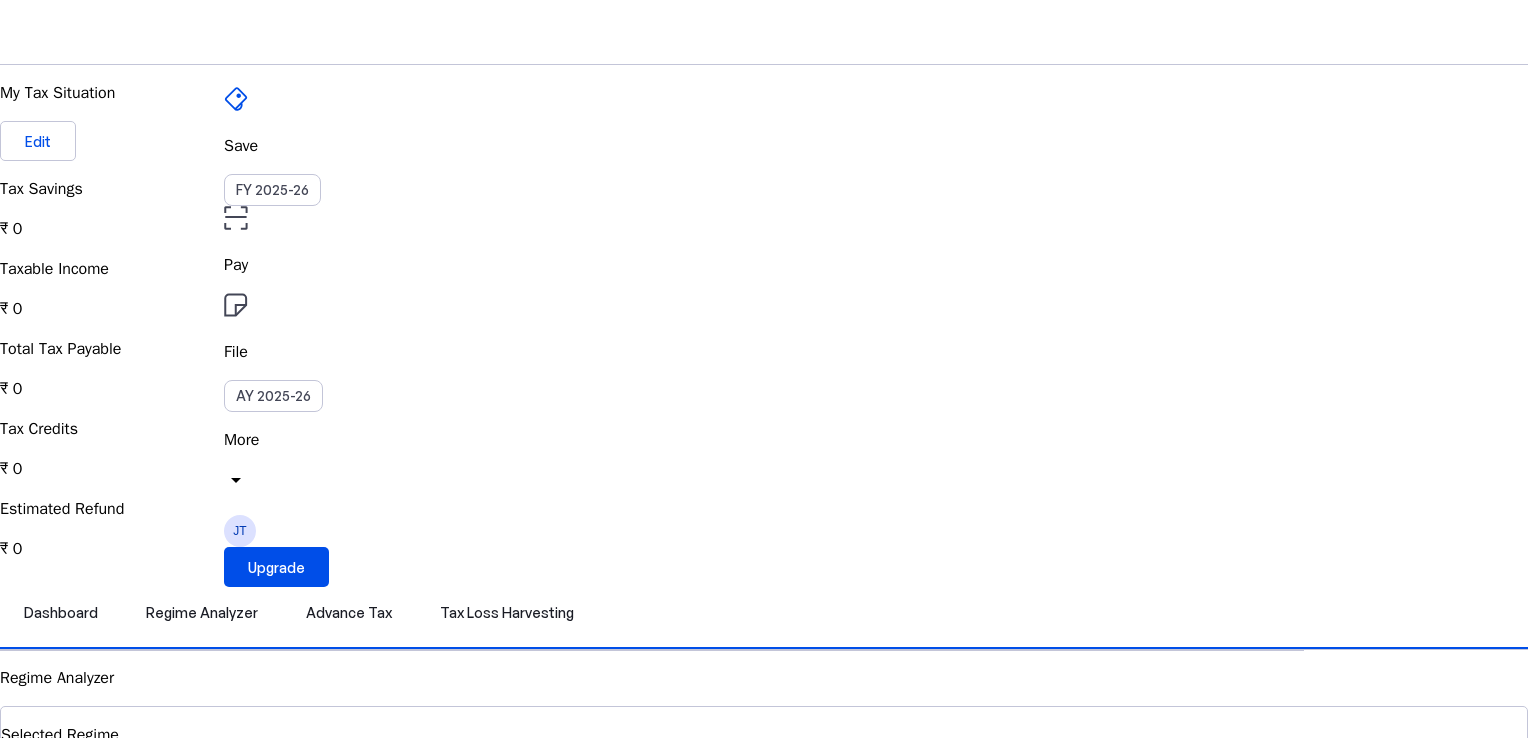 click on "Taxable Income ₹ 0" at bounding box center [764, 209] 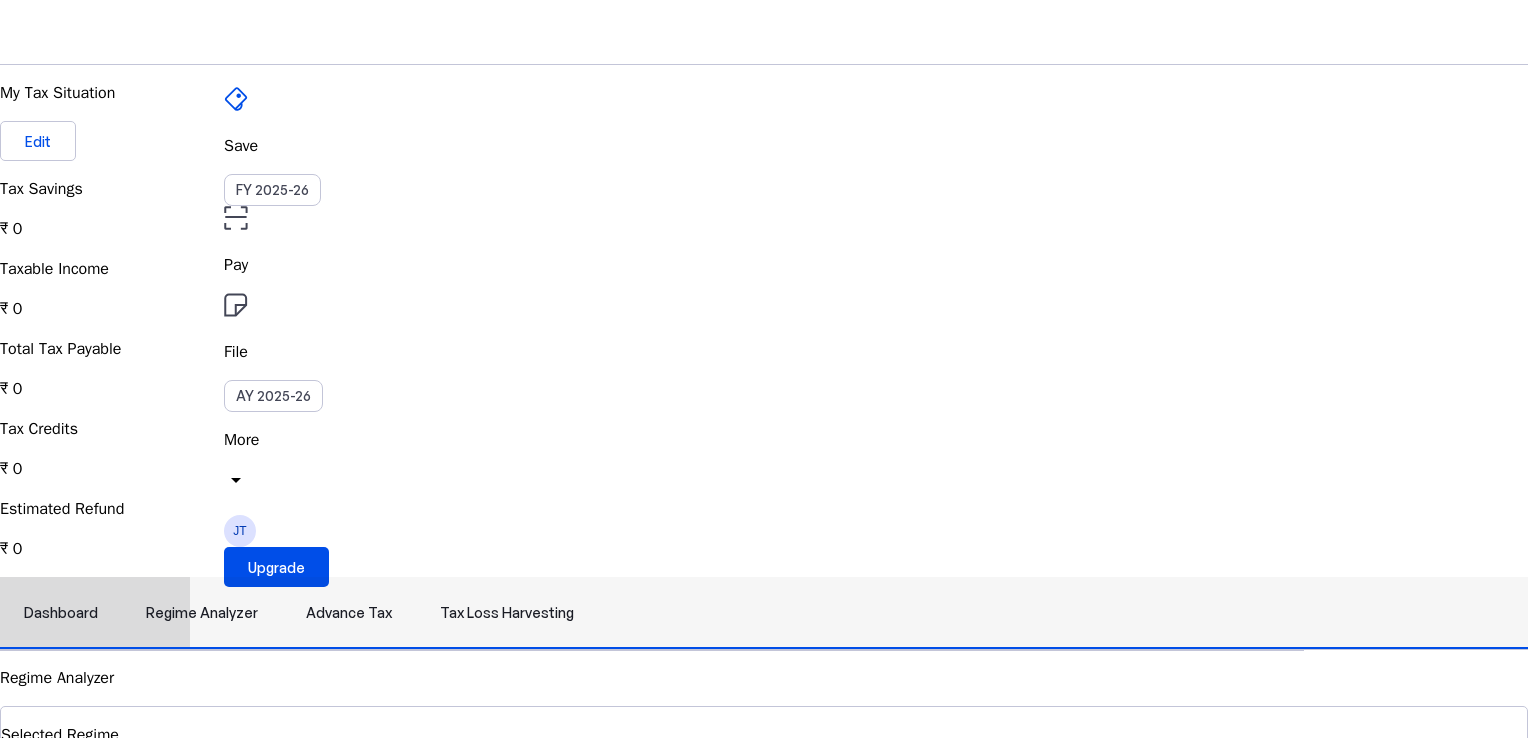 click on "Dashboard" at bounding box center [61, 613] 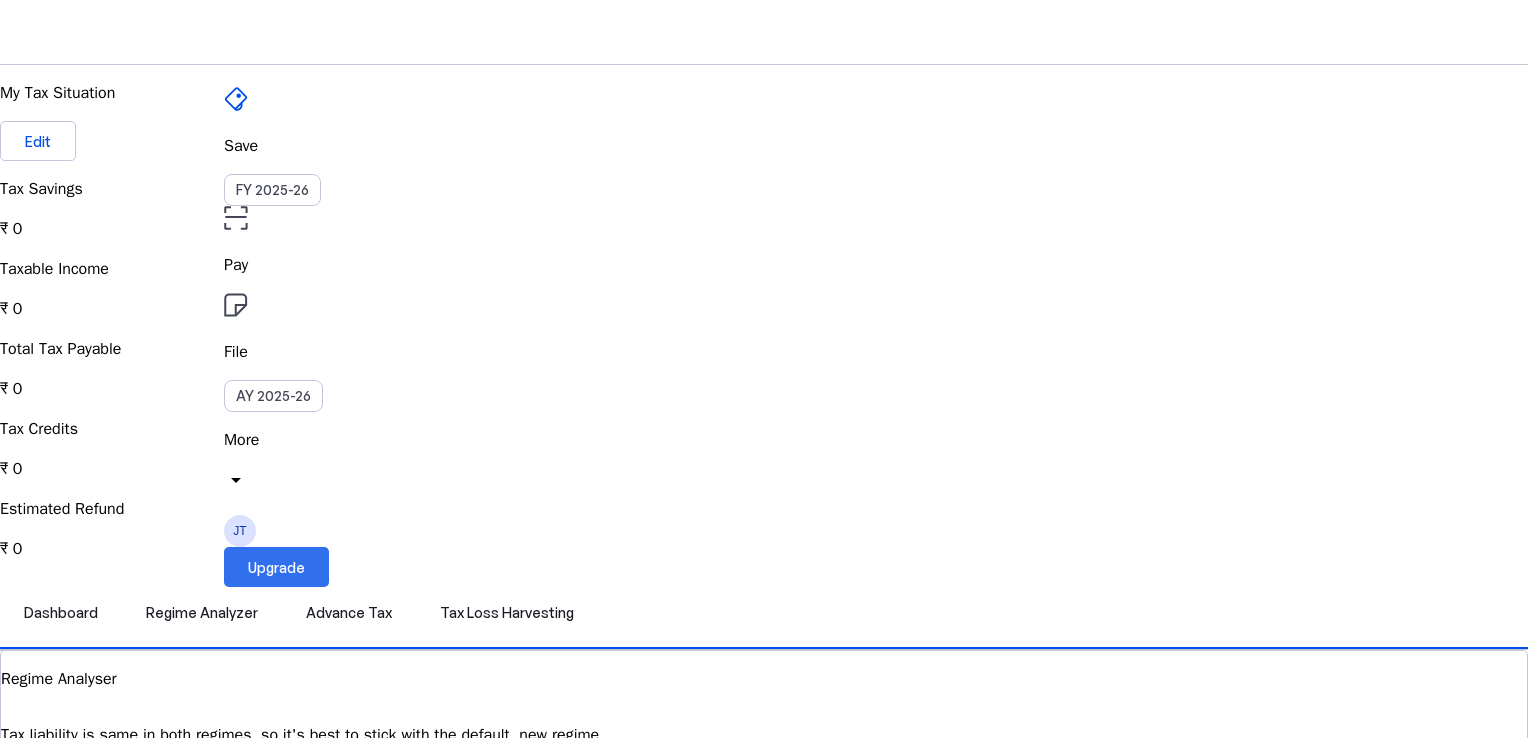 click on "Upgrade" at bounding box center [276, 567] 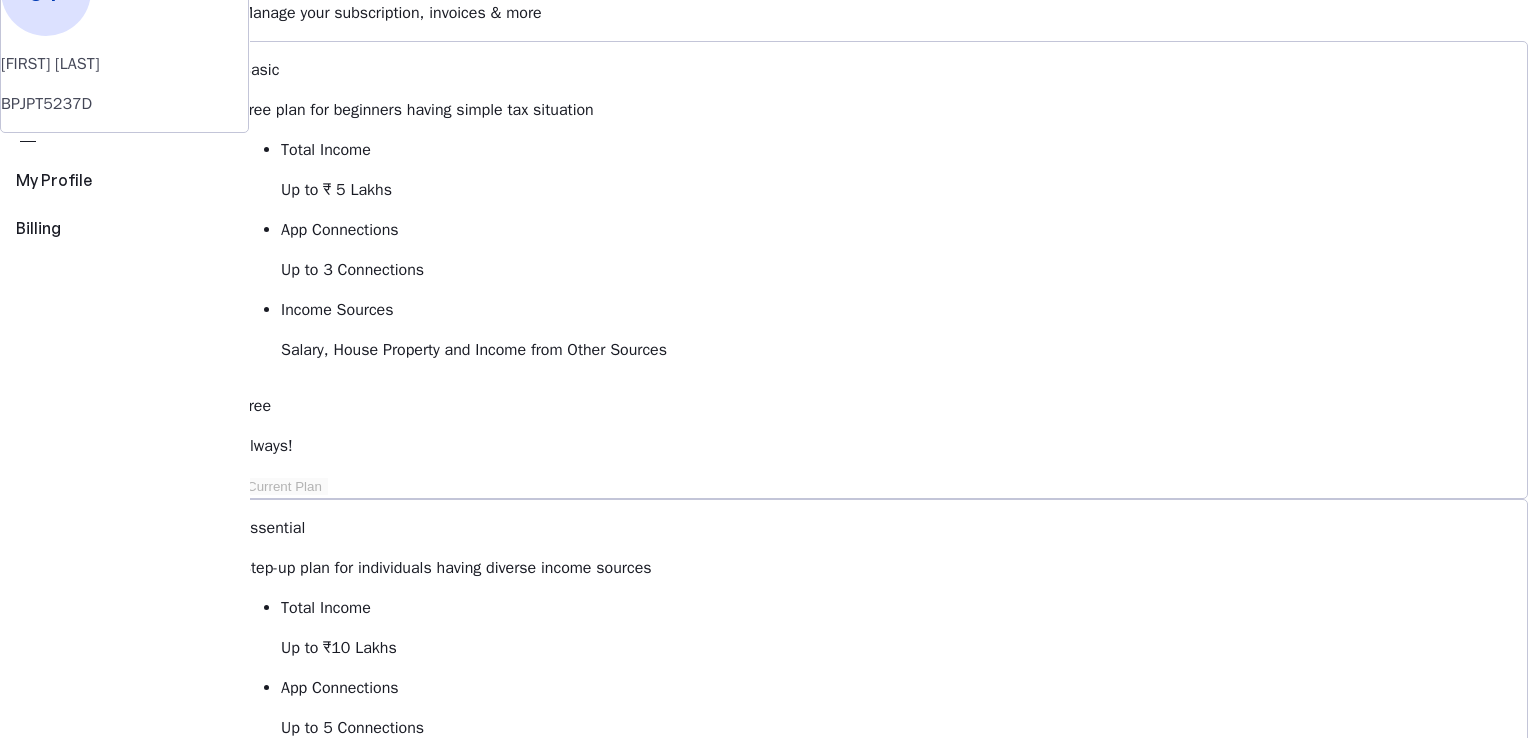 scroll, scrollTop: 200, scrollLeft: 0, axis: vertical 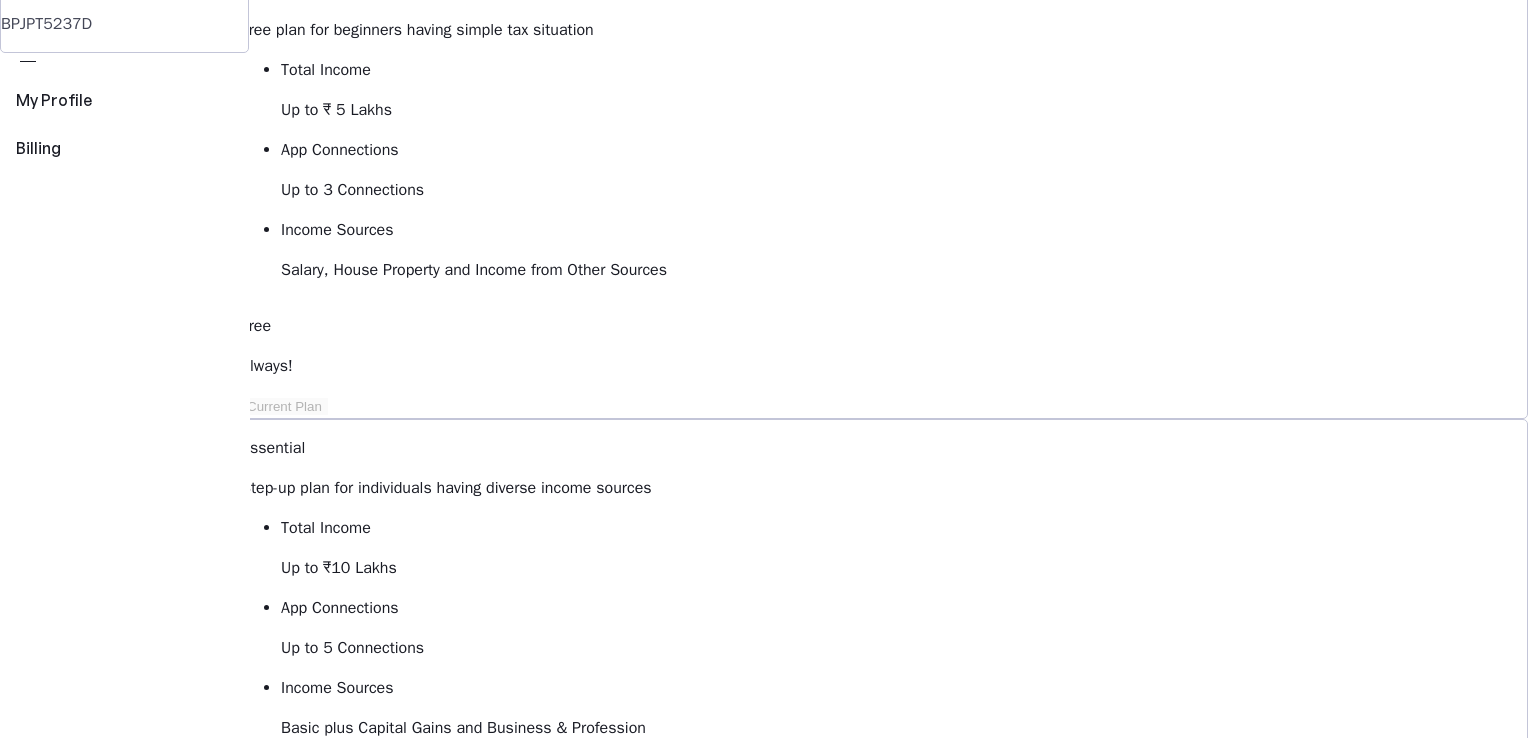 click on "Upgrade to Elite" at bounding box center (319, 1466) 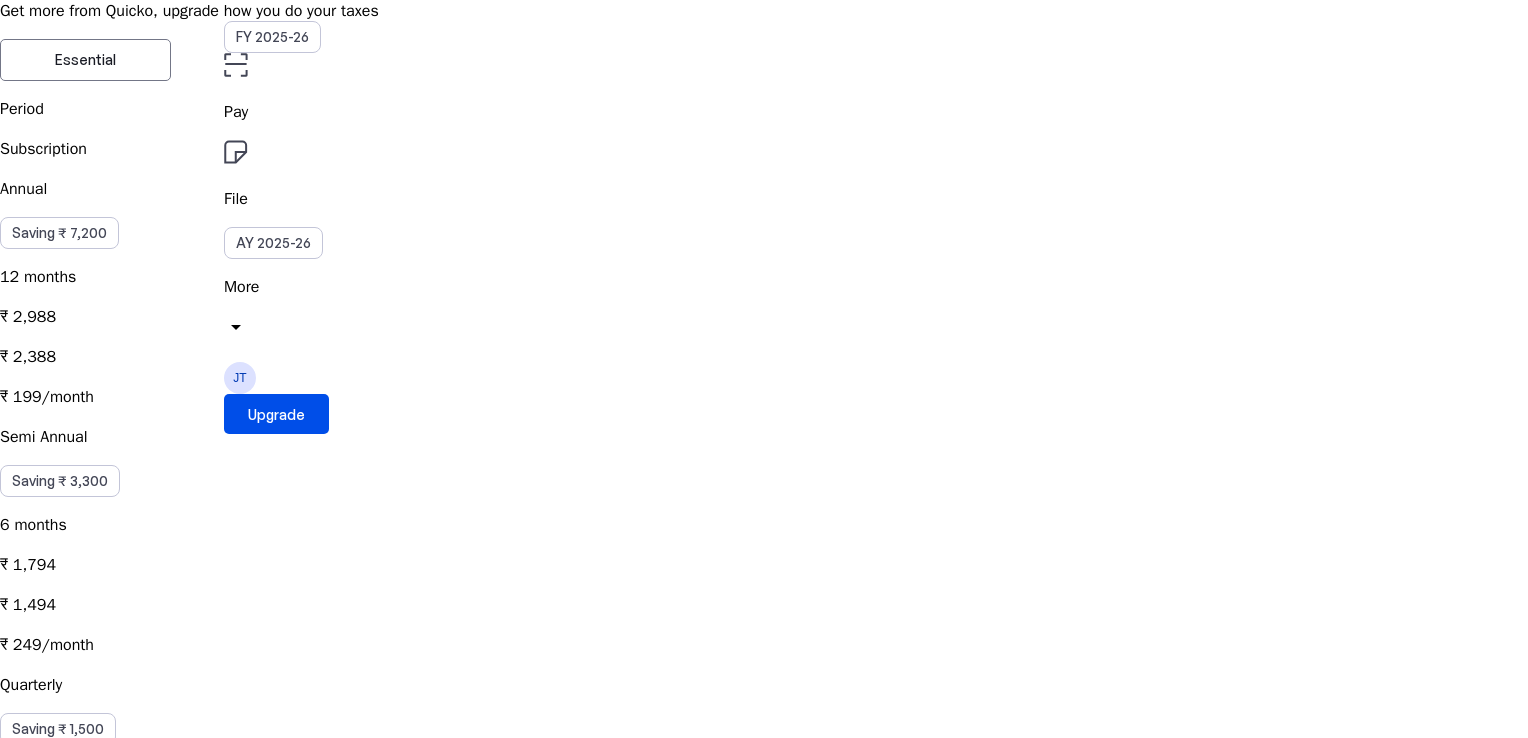 scroll, scrollTop: 200, scrollLeft: 0, axis: vertical 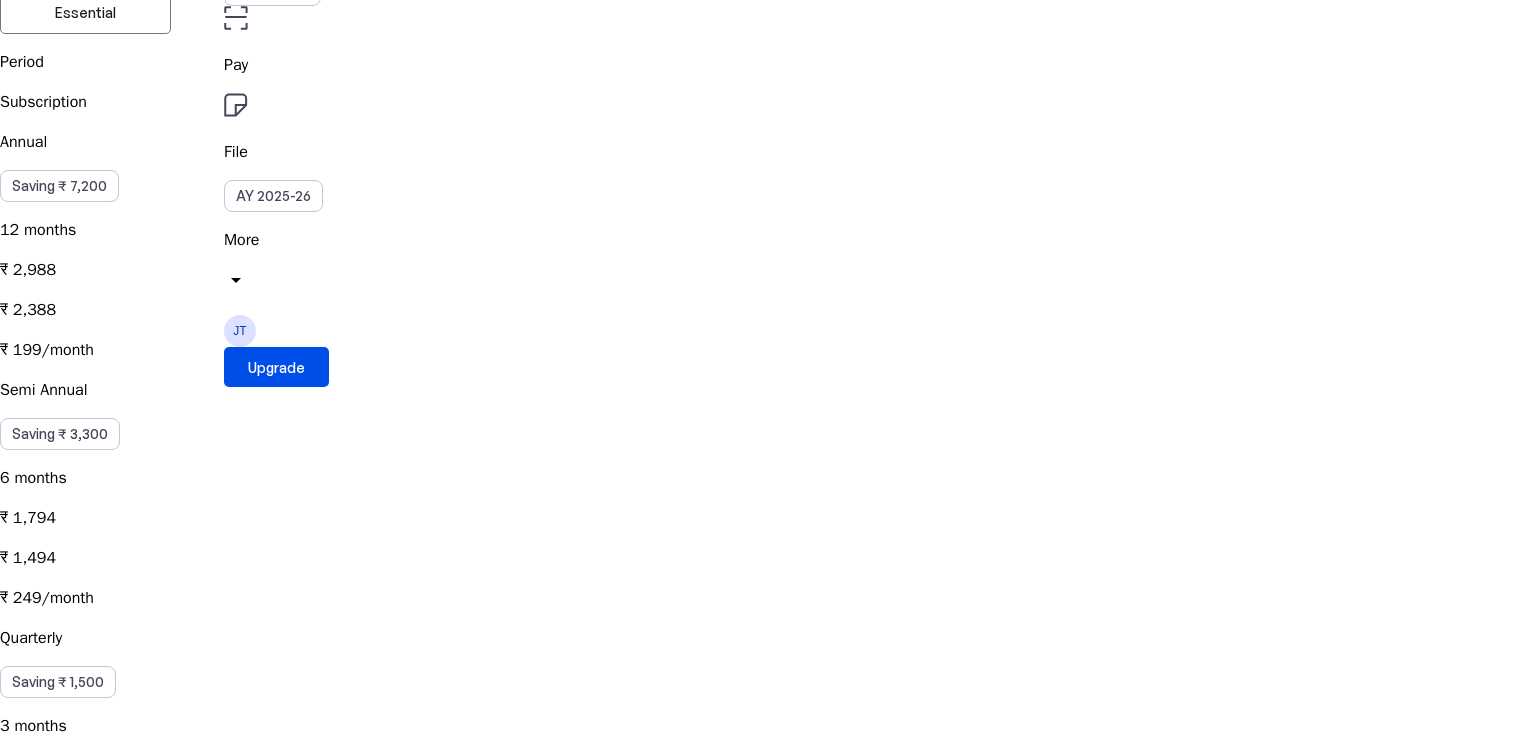 click on "Essential" at bounding box center [85, 13] 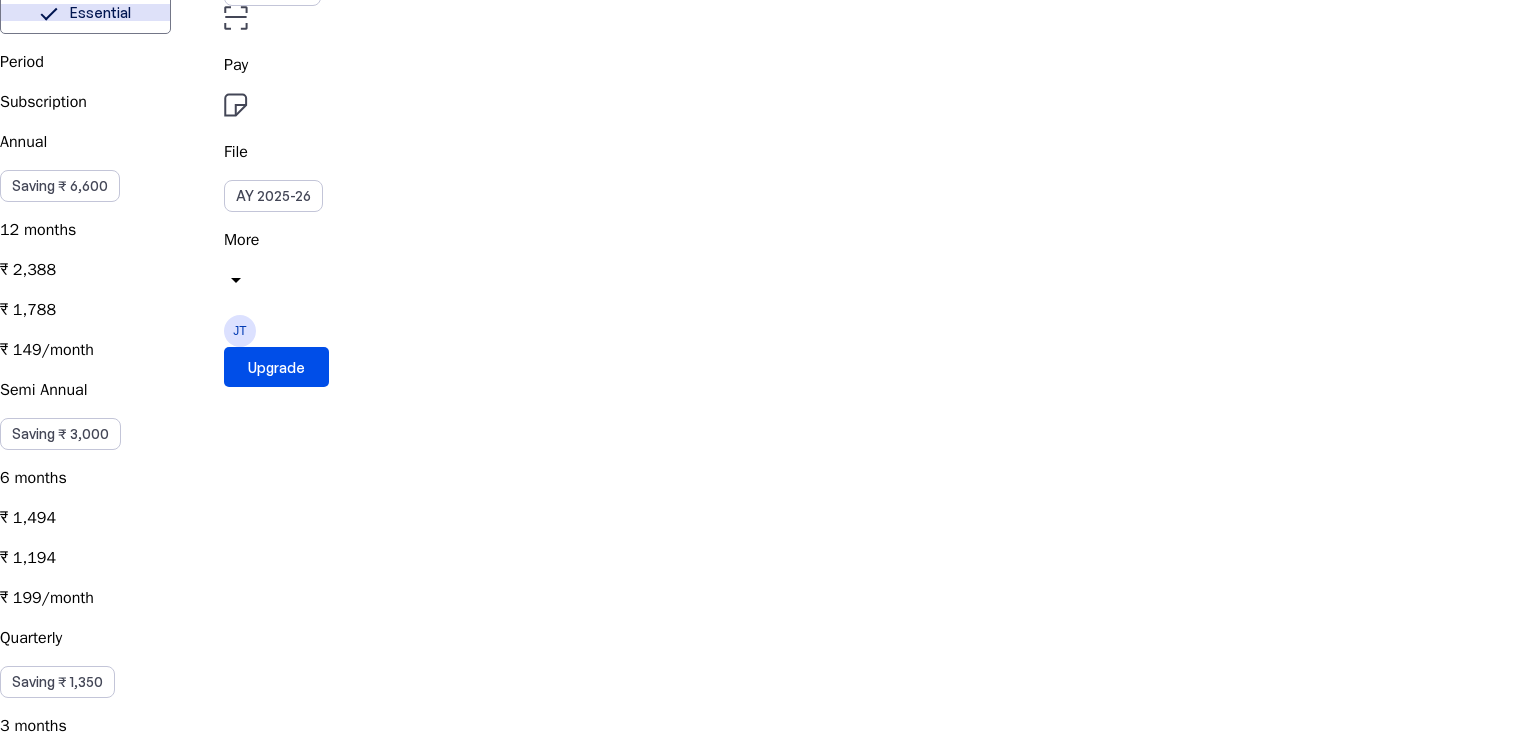 click on "Elite" at bounding box center [255, 13] 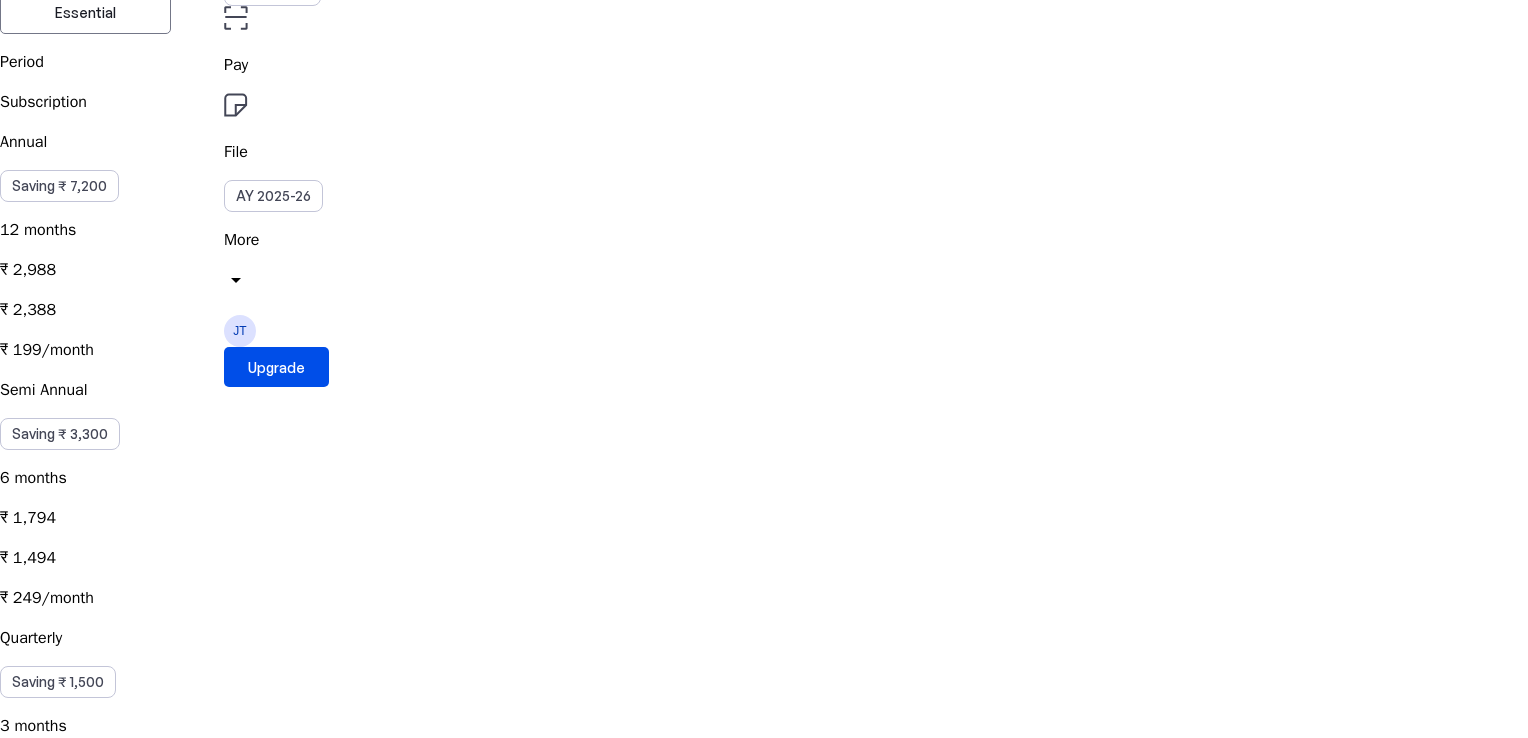 click on "Essential" at bounding box center (85, 13) 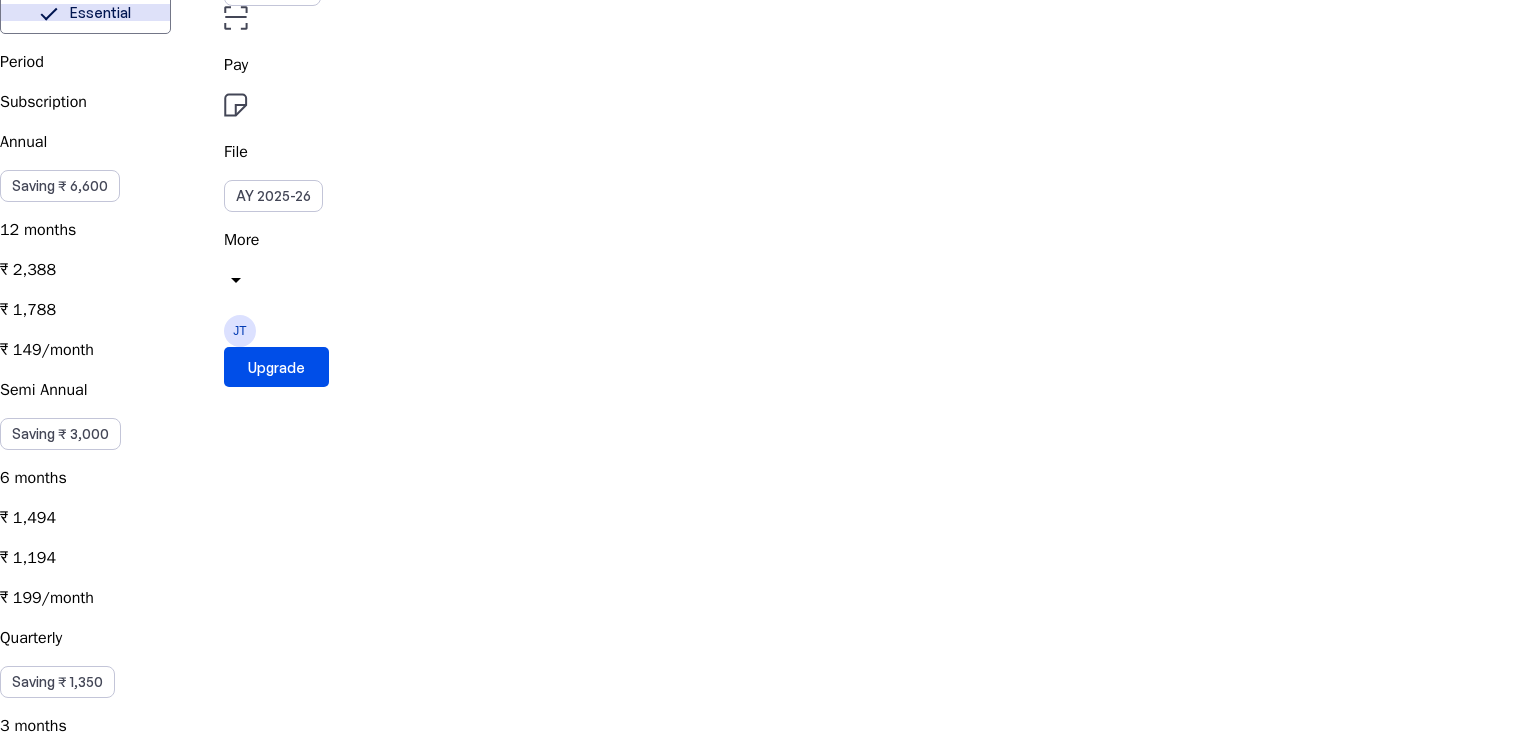 click on "Elite" at bounding box center [255, 13] 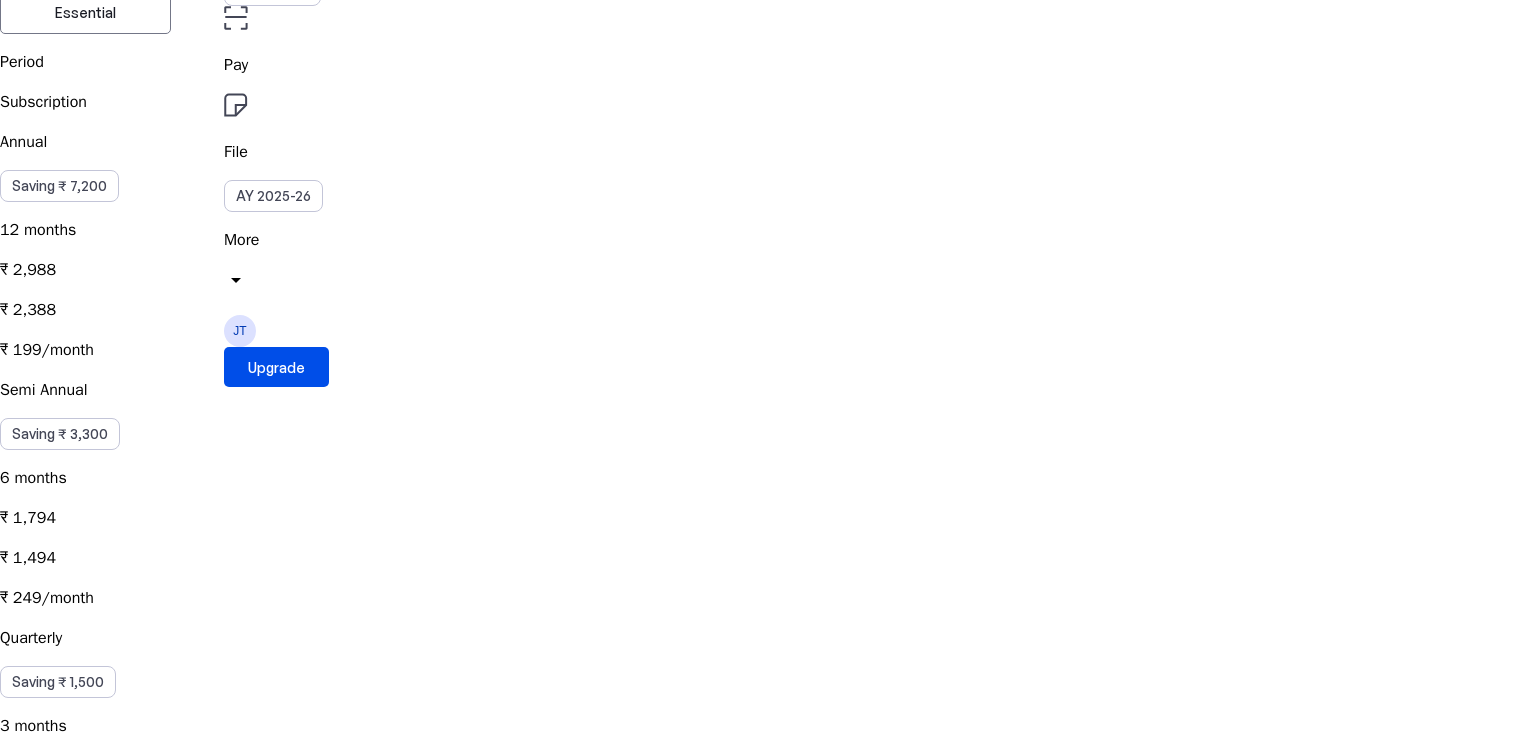 click on "Quarterly  Saving ₹ 1,500  3 months   ₹ 1,047   ₹ 897  ₹ 299/month" at bounding box center [764, 742] 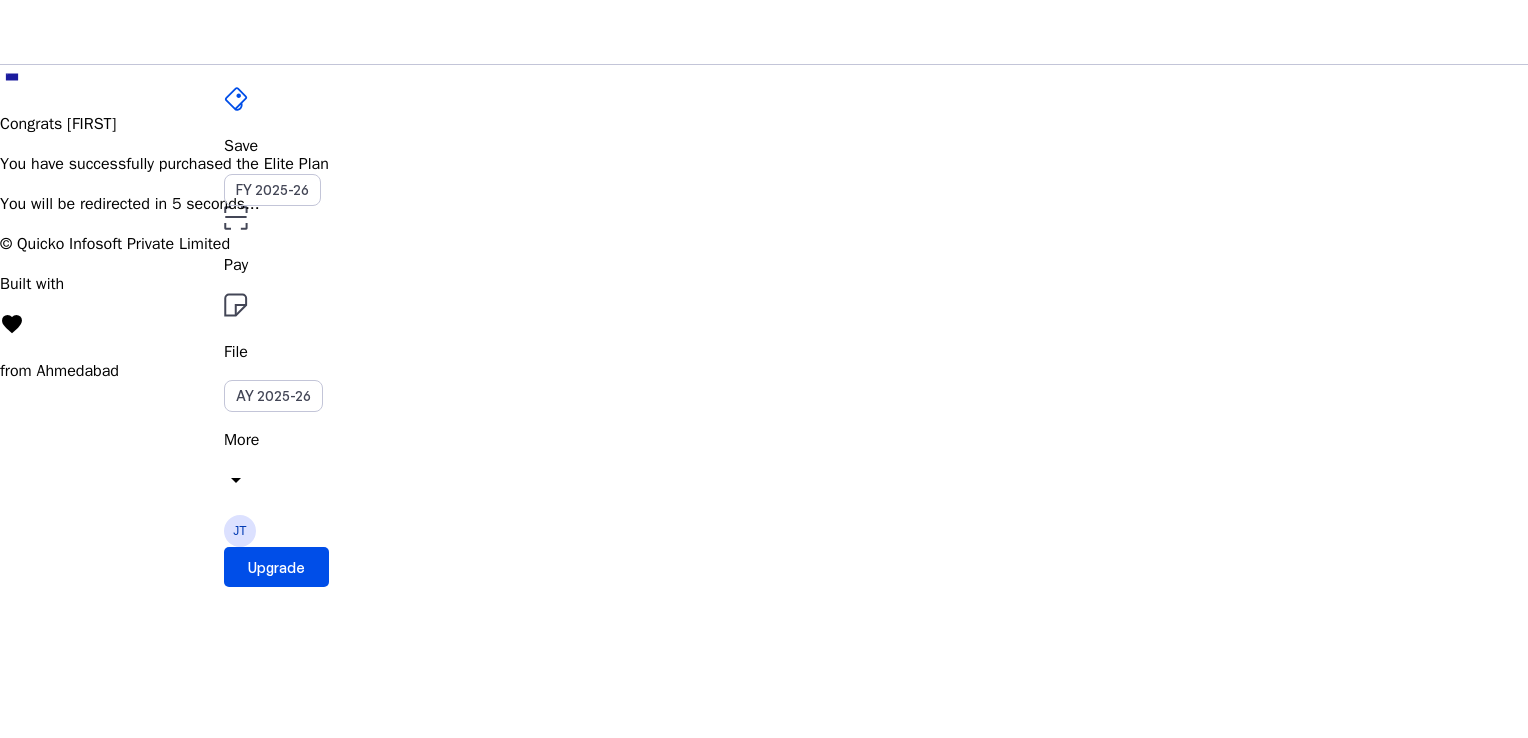 scroll, scrollTop: 0, scrollLeft: 0, axis: both 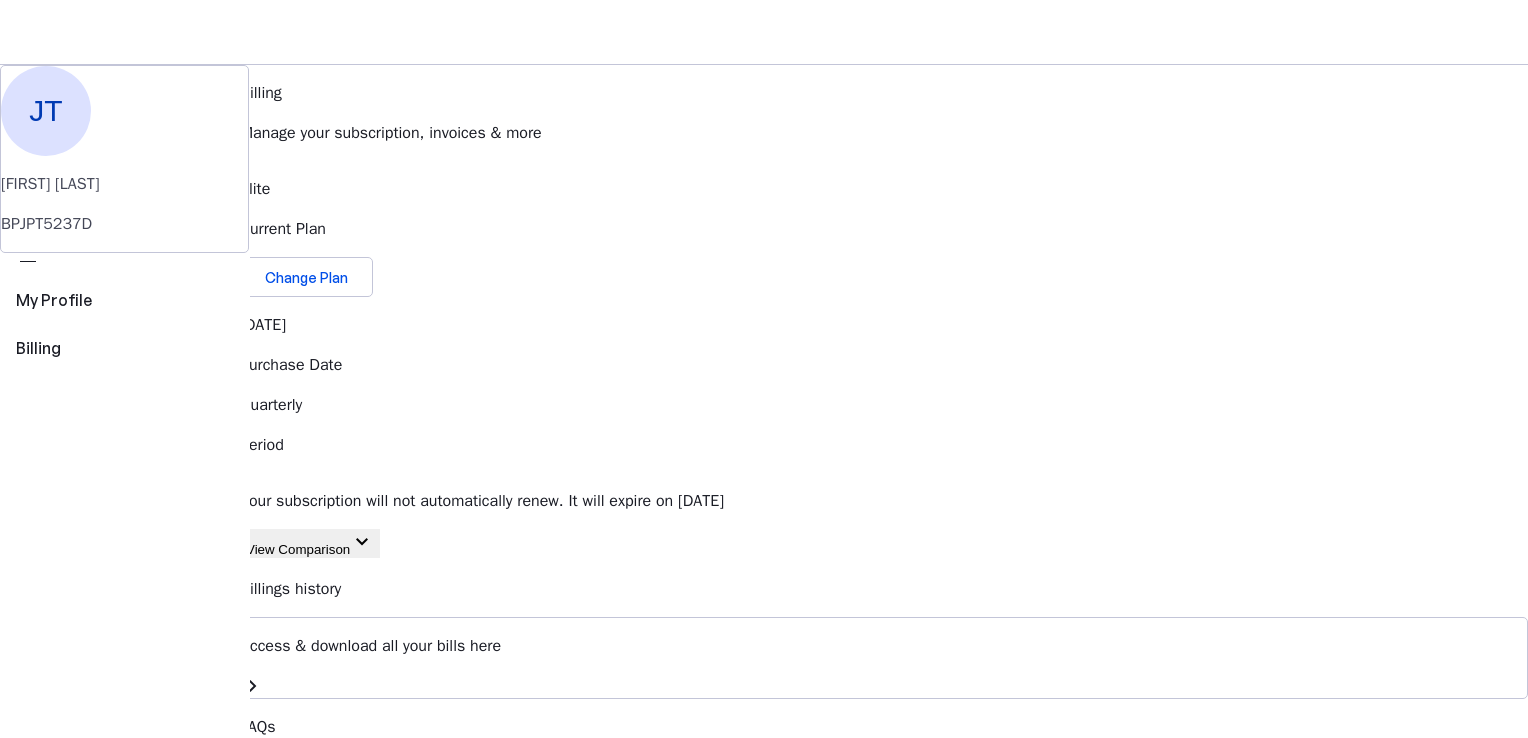 click on "AY 2025-26" at bounding box center [273, 396] 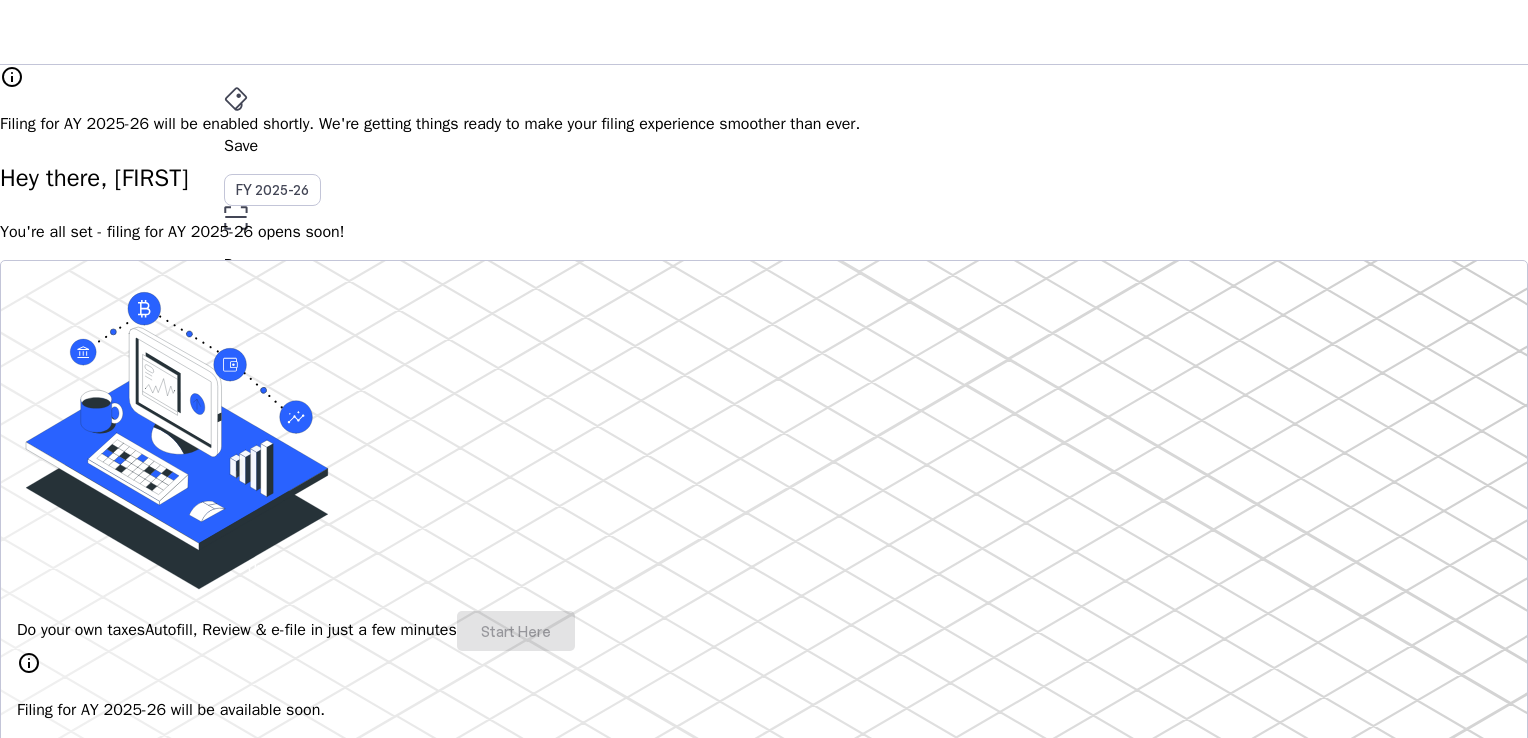 click on "File" at bounding box center (764, 352) 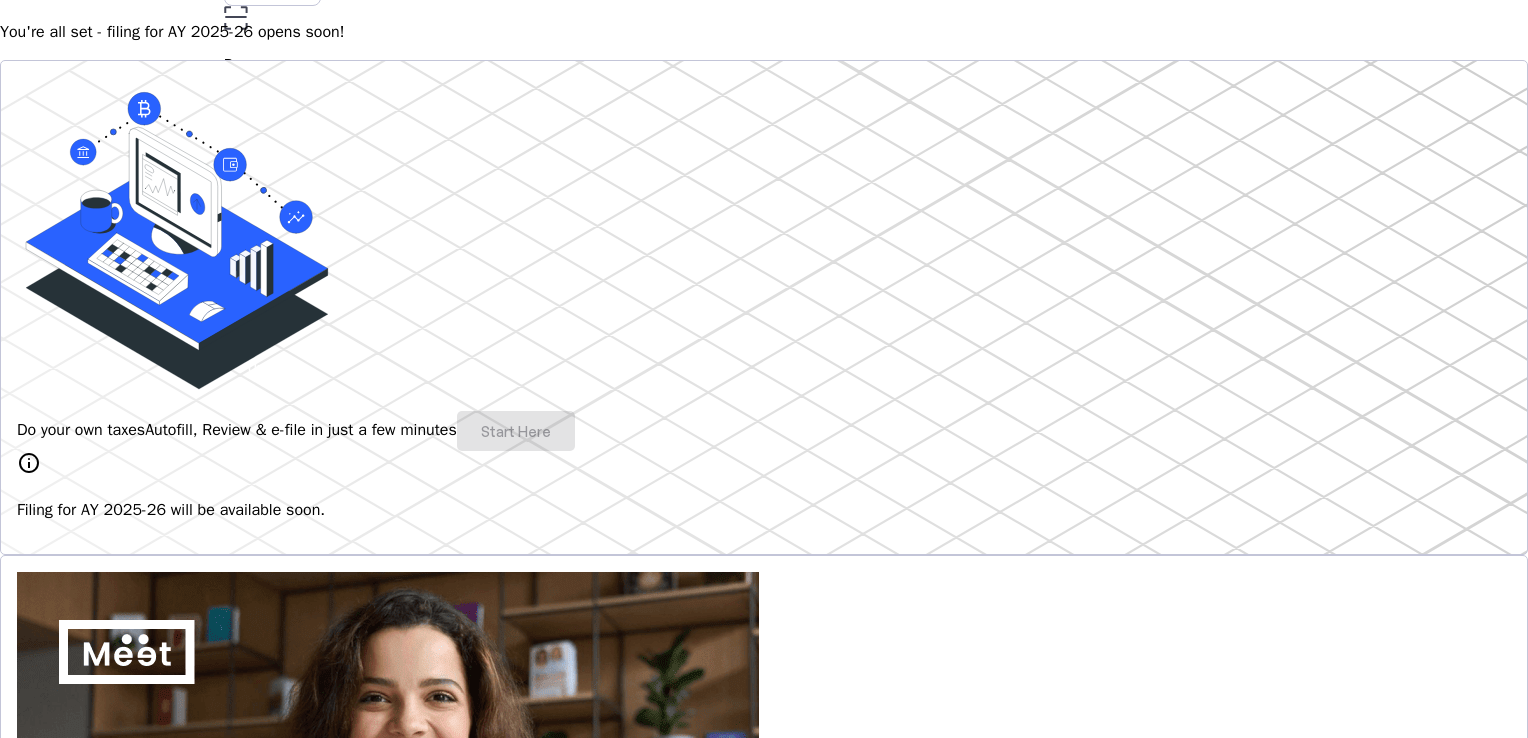 scroll, scrollTop: 0, scrollLeft: 0, axis: both 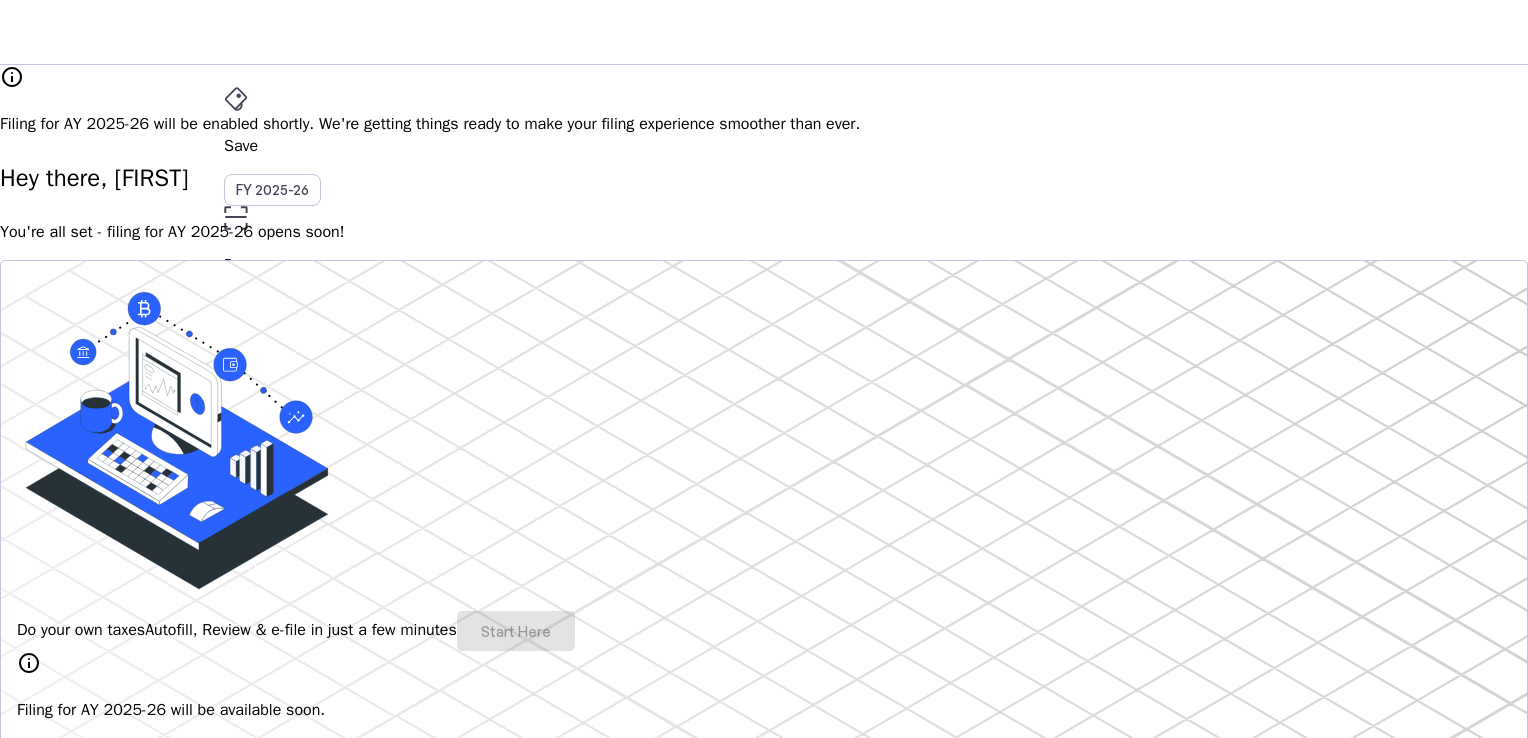 click on "Do your own taxes   Autofill, Review & e-file in just a few minutes   Start Here" at bounding box center [764, 631] 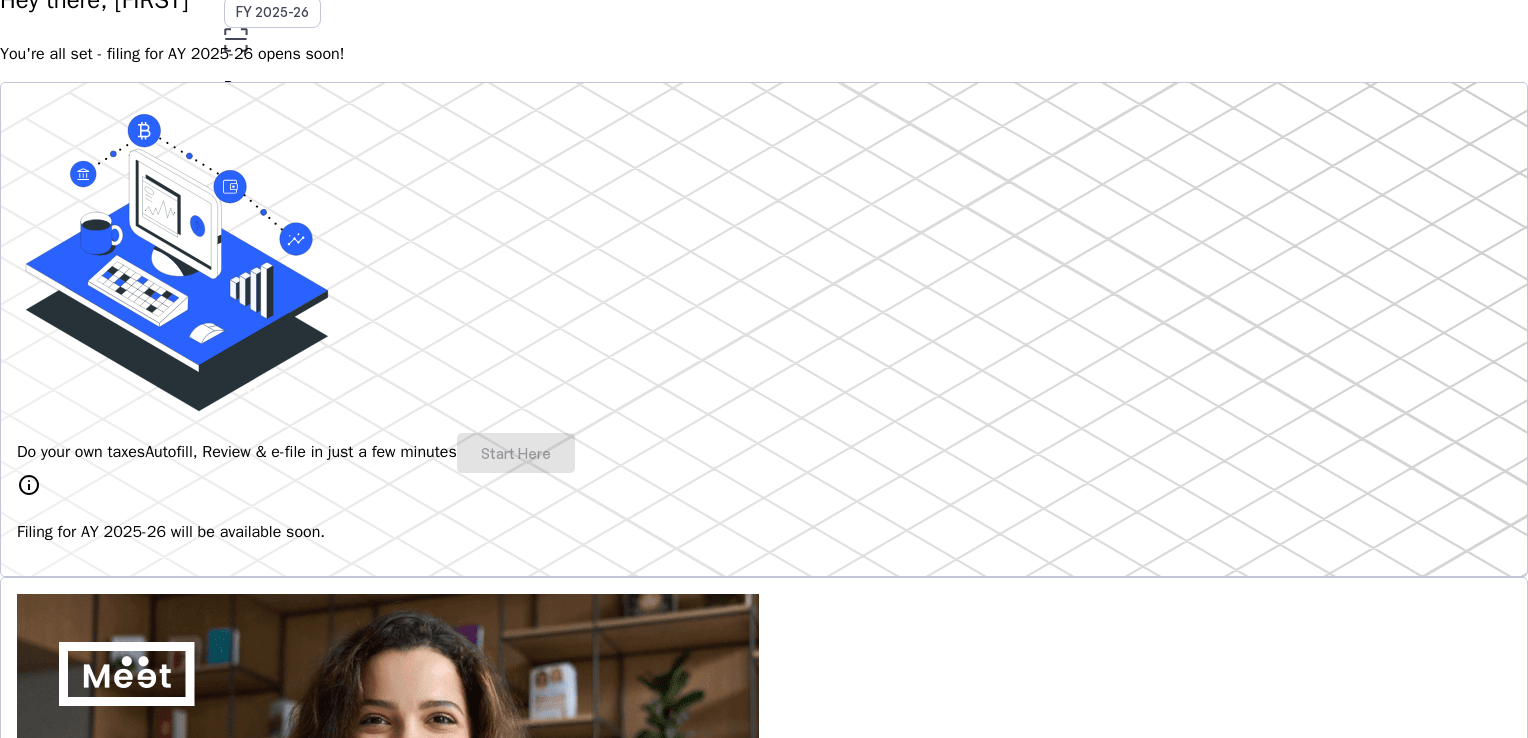 scroll, scrollTop: 0, scrollLeft: 0, axis: both 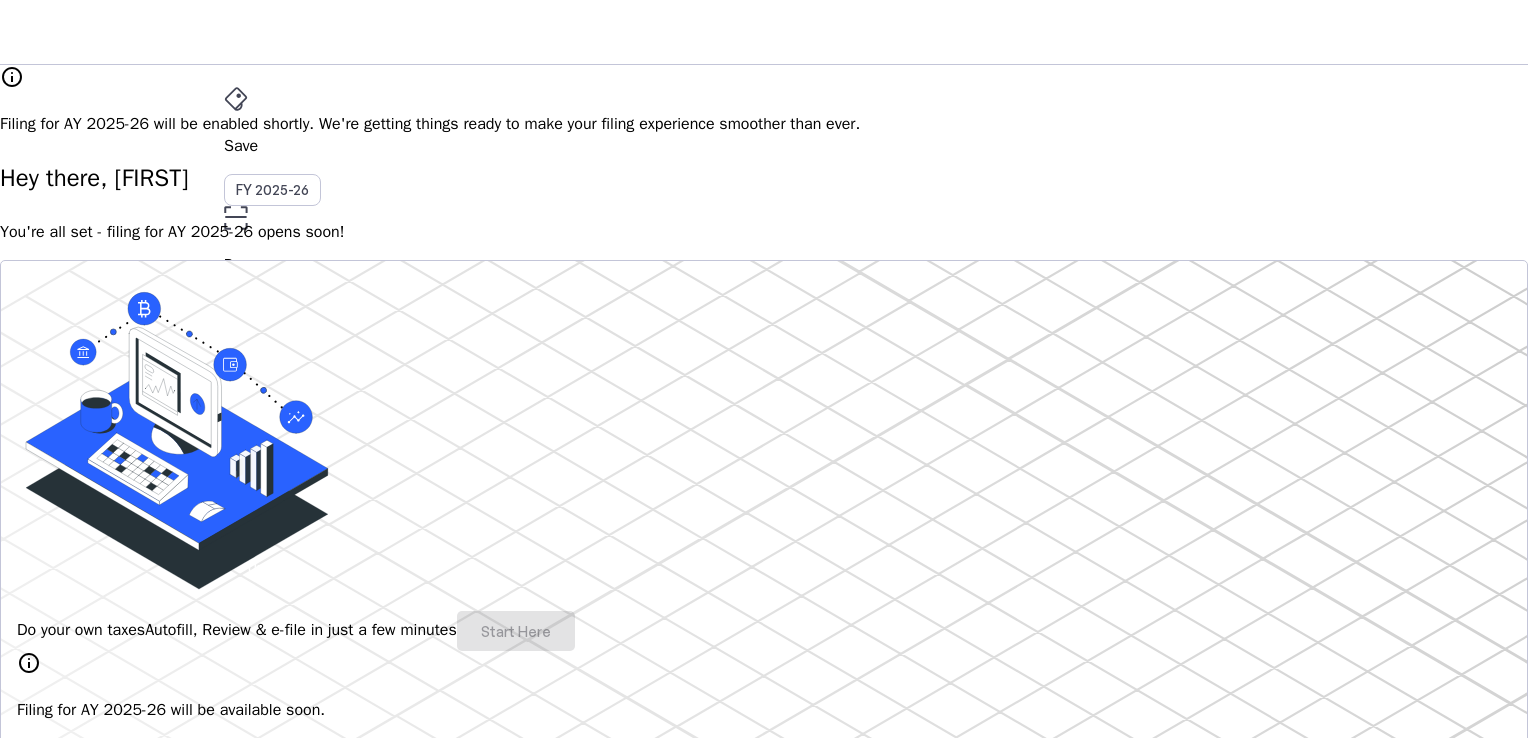 click on "File AY 2025-26" at bounding box center (764, 146) 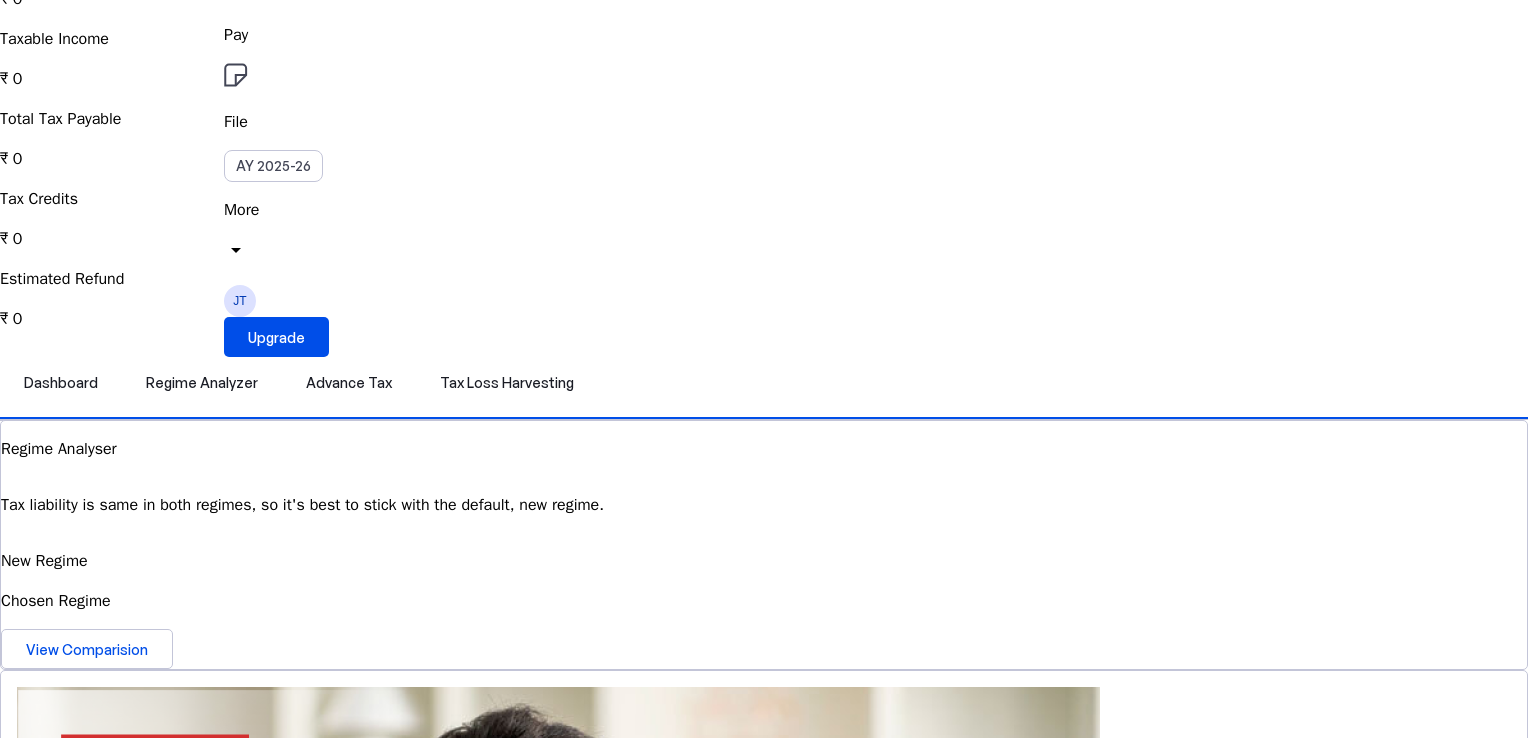 scroll, scrollTop: 0, scrollLeft: 0, axis: both 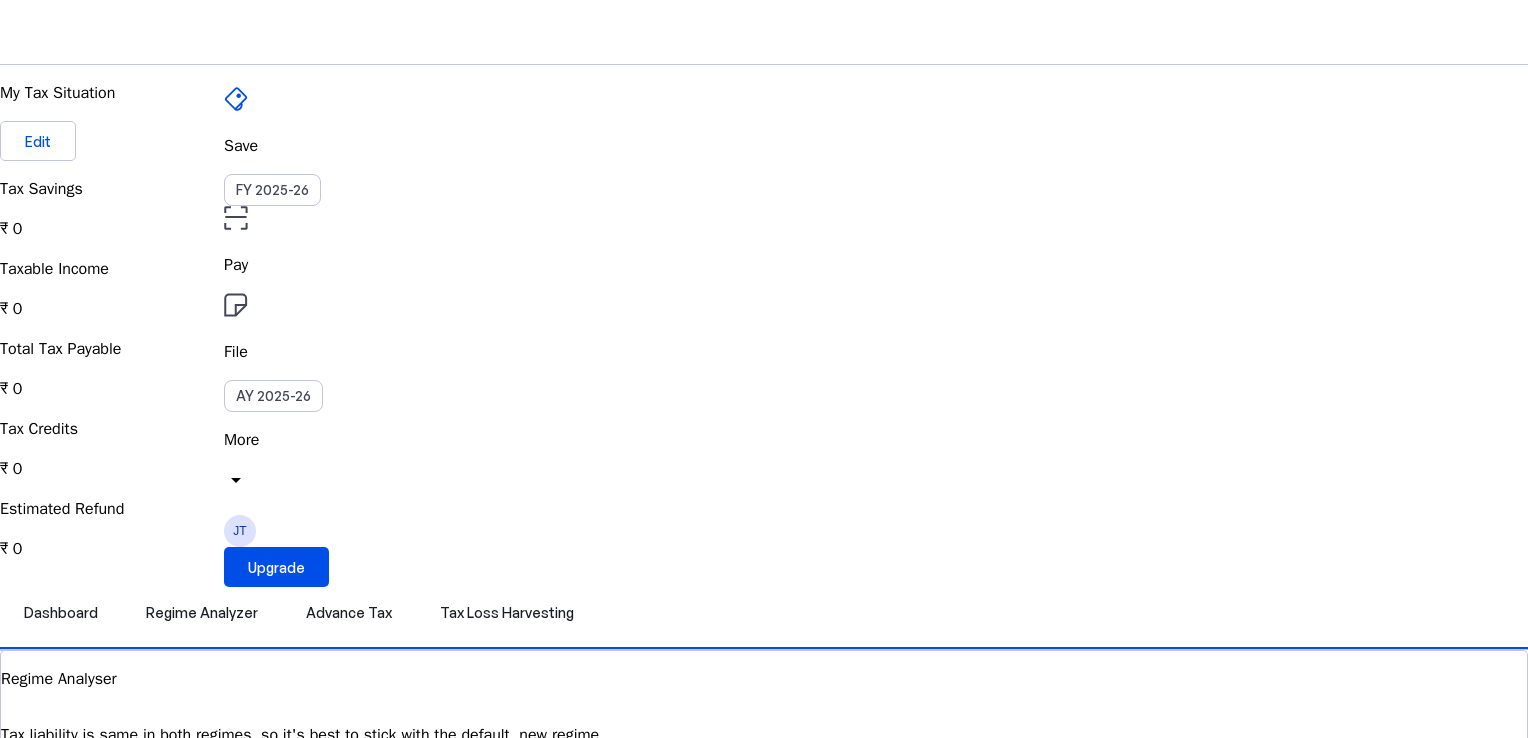 click on "Save" at bounding box center [764, 146] 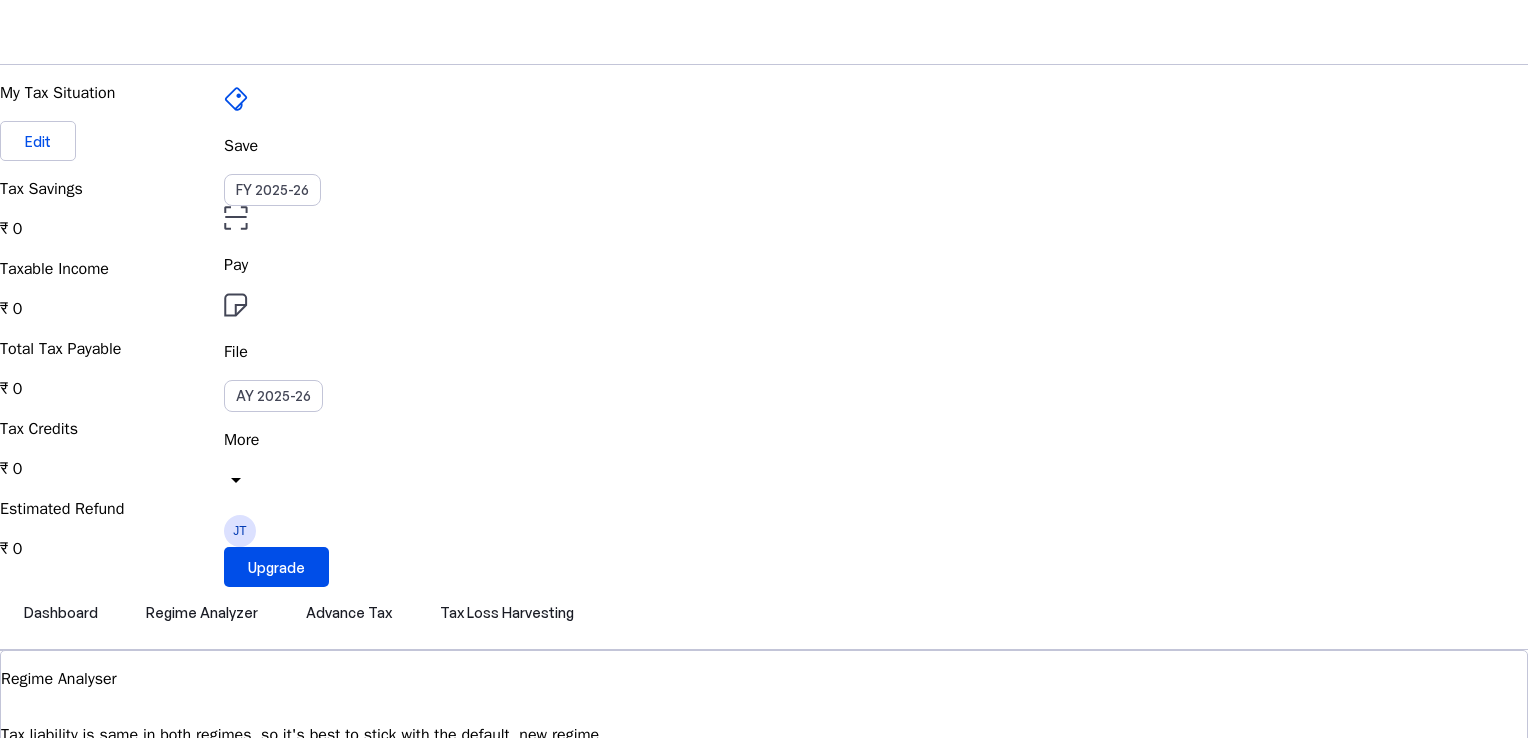 click on "Save" at bounding box center [764, 146] 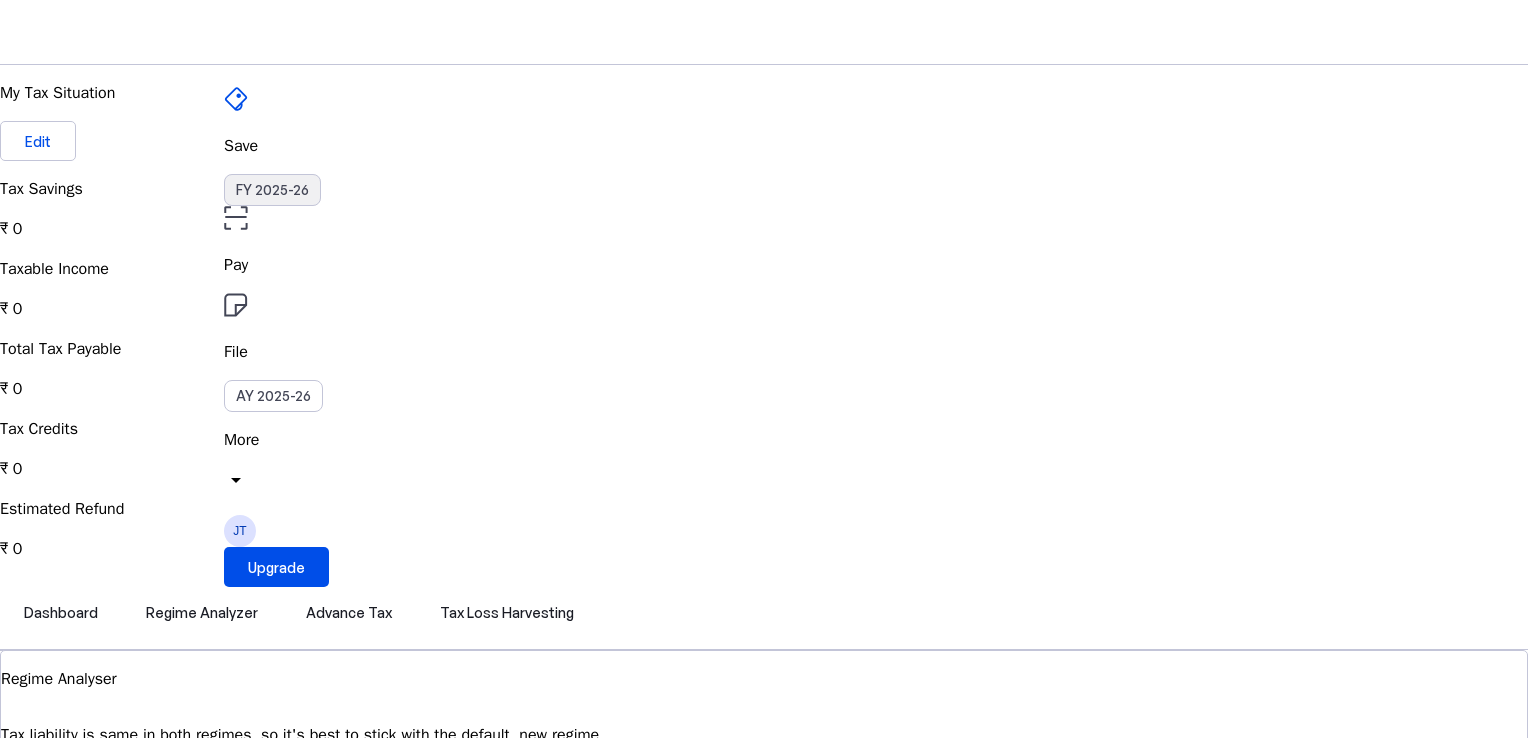 click on "FY 2025-26" at bounding box center [272, 190] 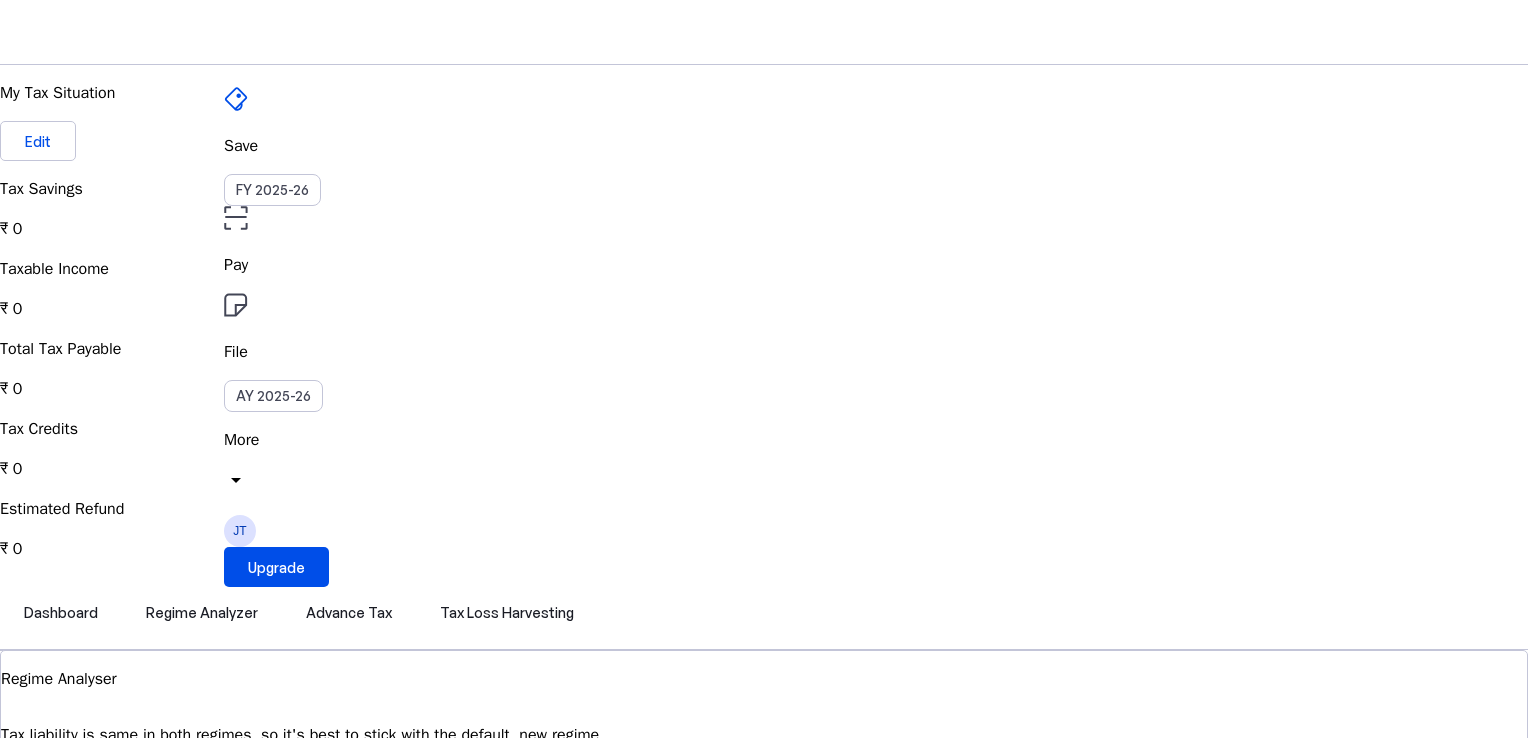 click on "File" at bounding box center [764, 265] 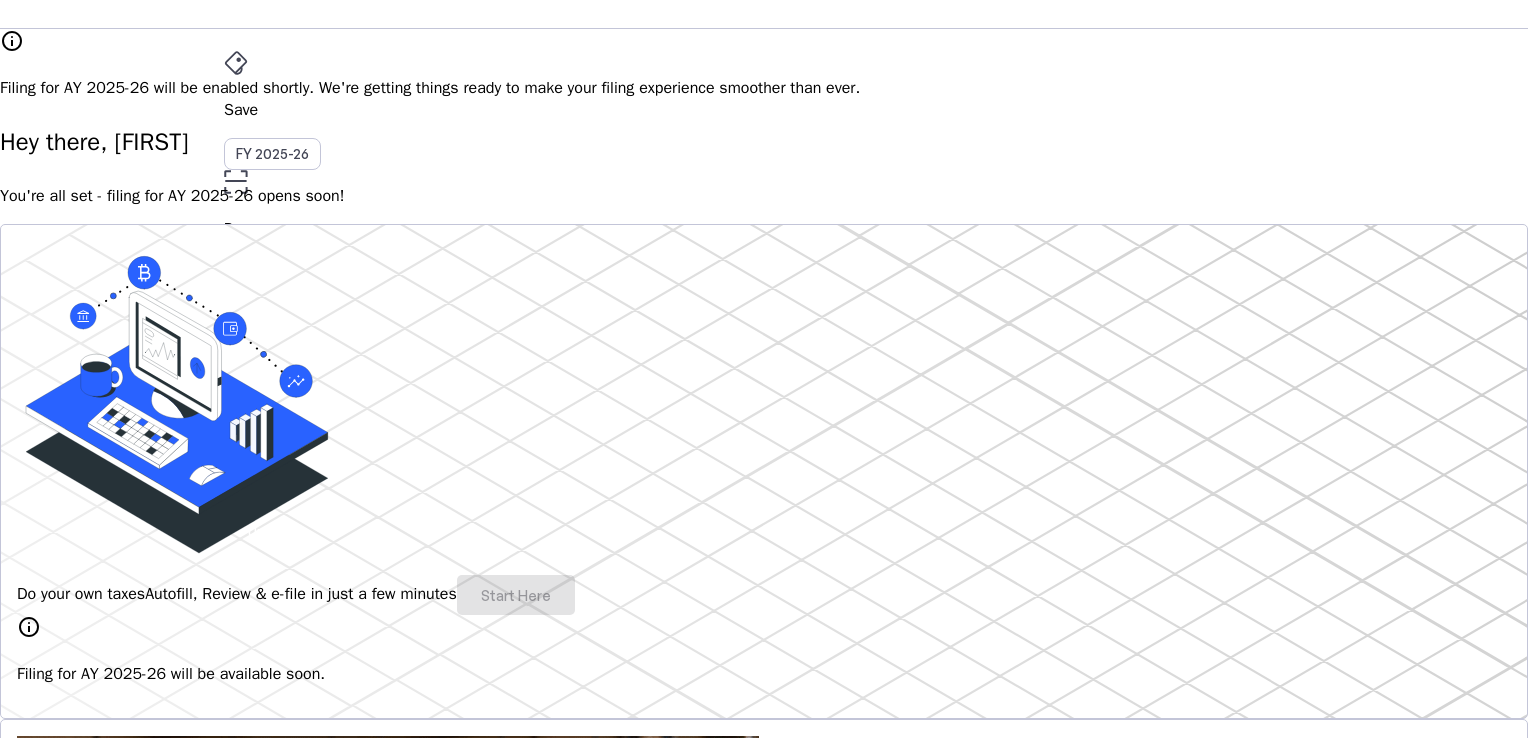 scroll, scrollTop: 0, scrollLeft: 0, axis: both 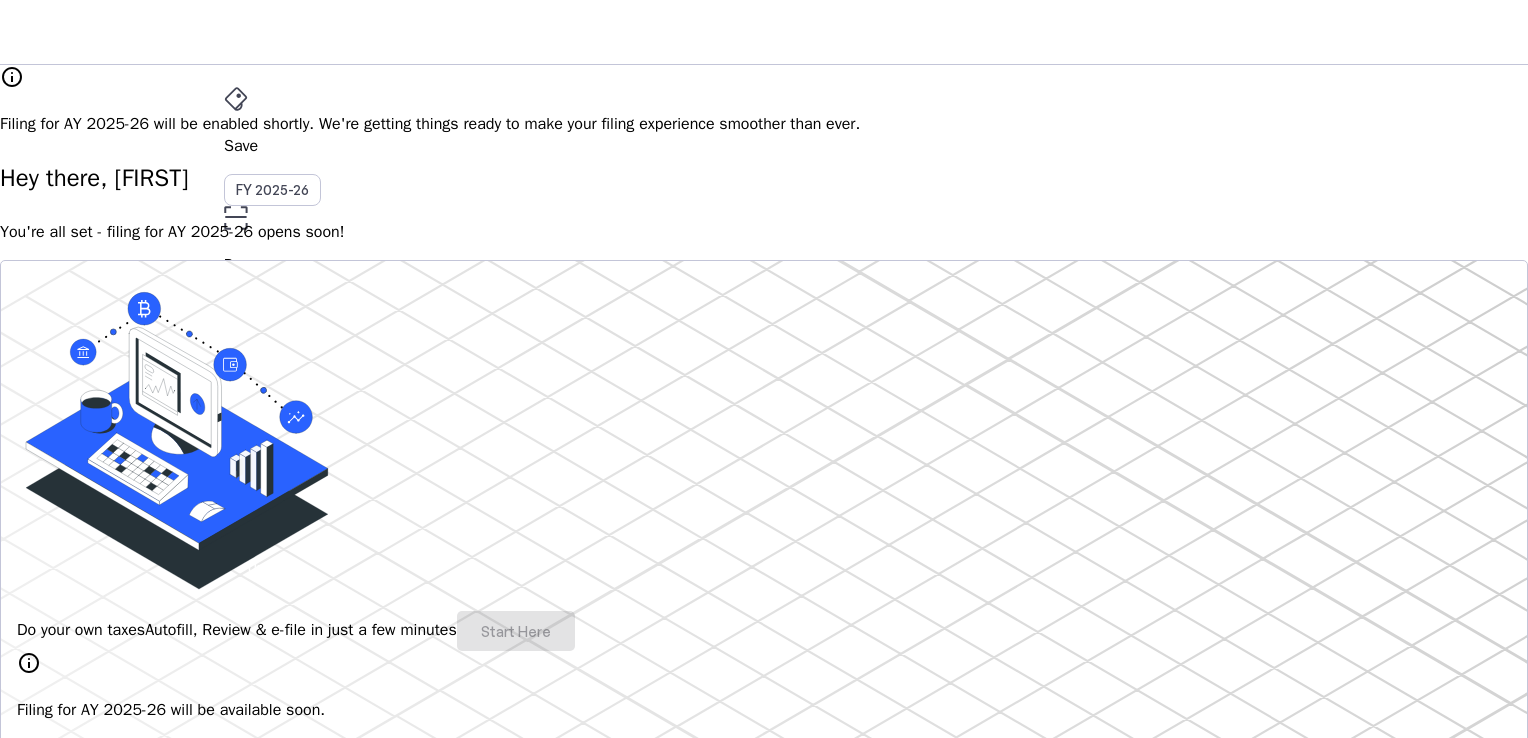 click on "Save FY 2025-26  Pay   File AY 2025-26  More  arrow_drop_down" at bounding box center (764, 293) 